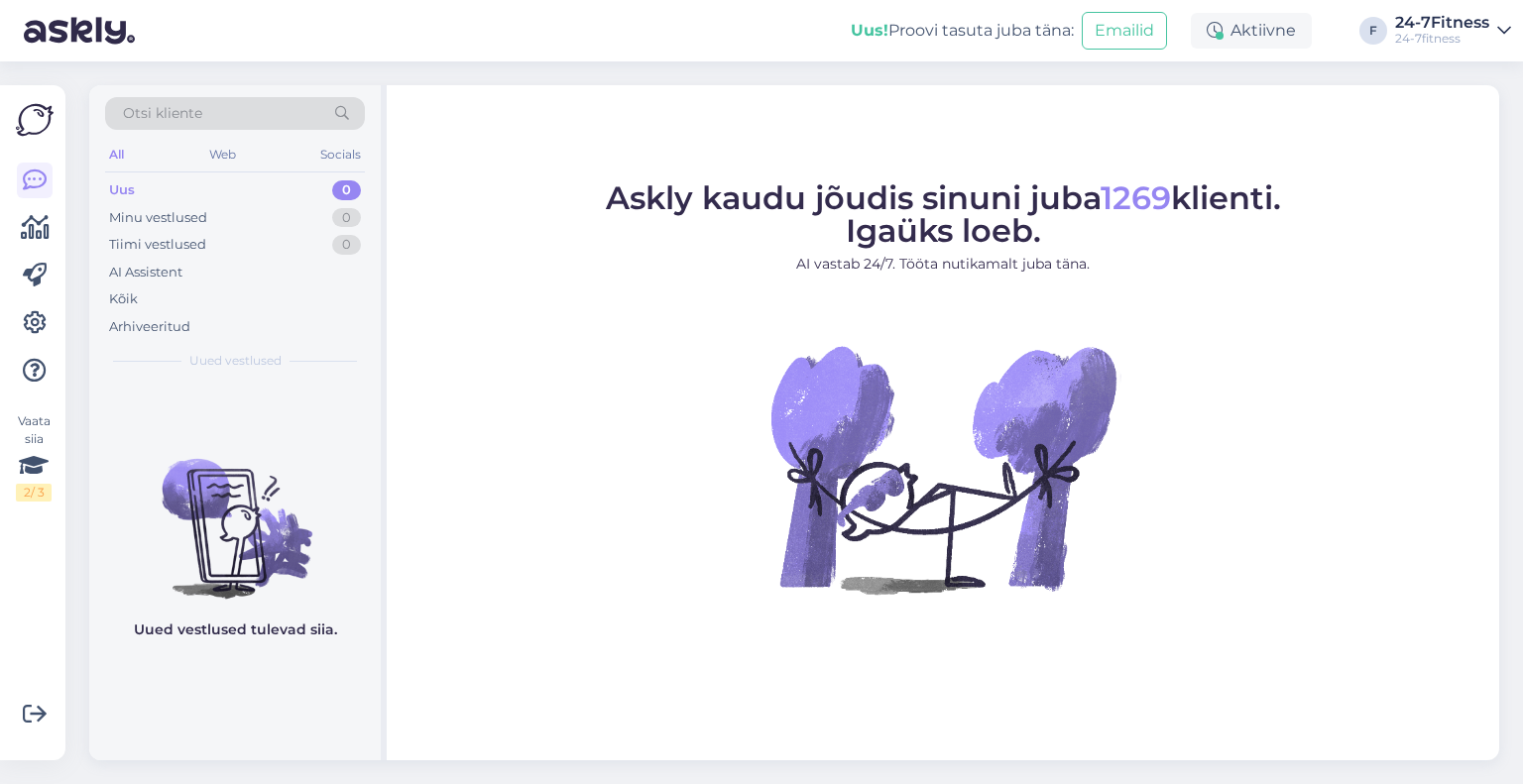 scroll, scrollTop: 0, scrollLeft: 0, axis: both 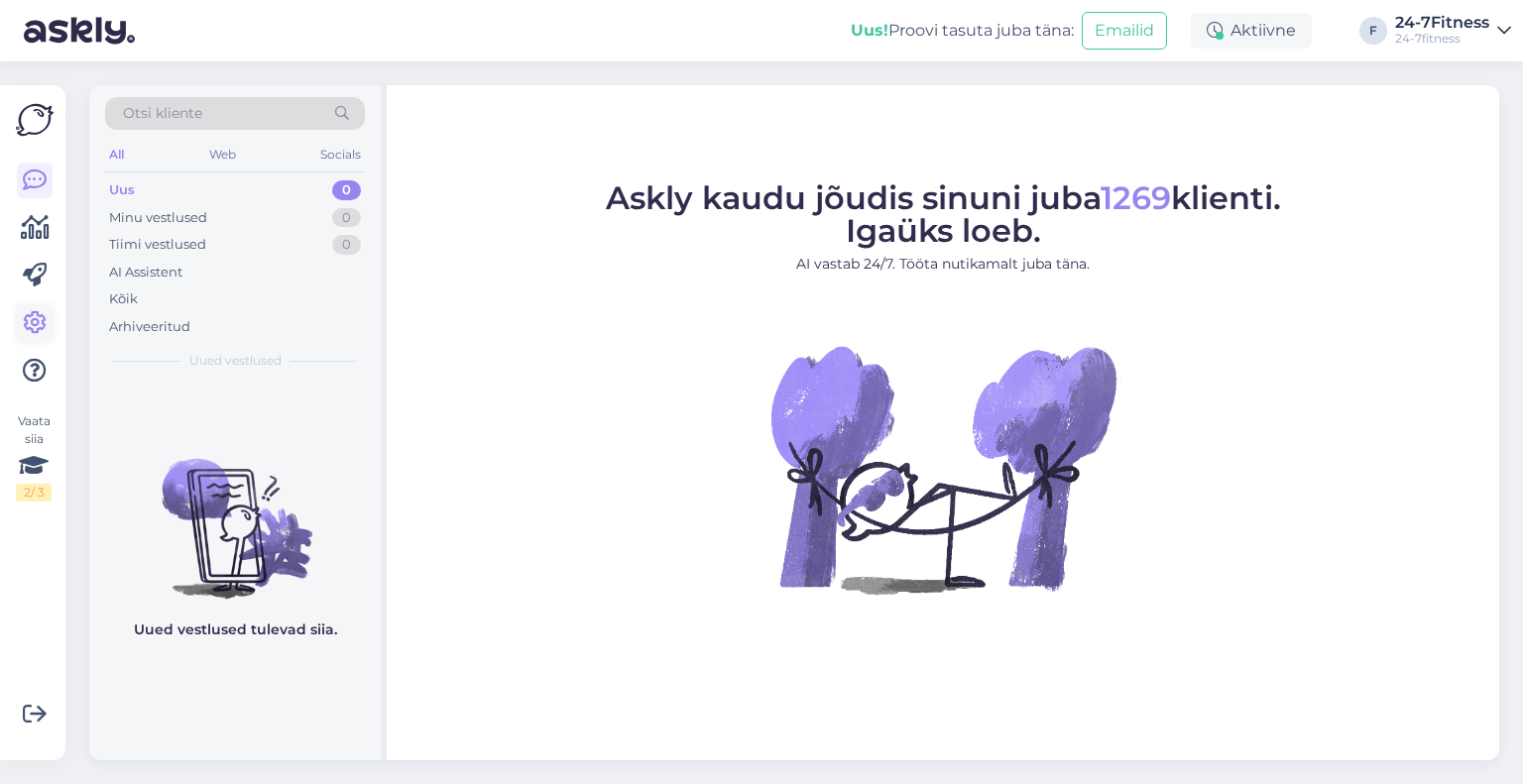 click at bounding box center [35, 323] 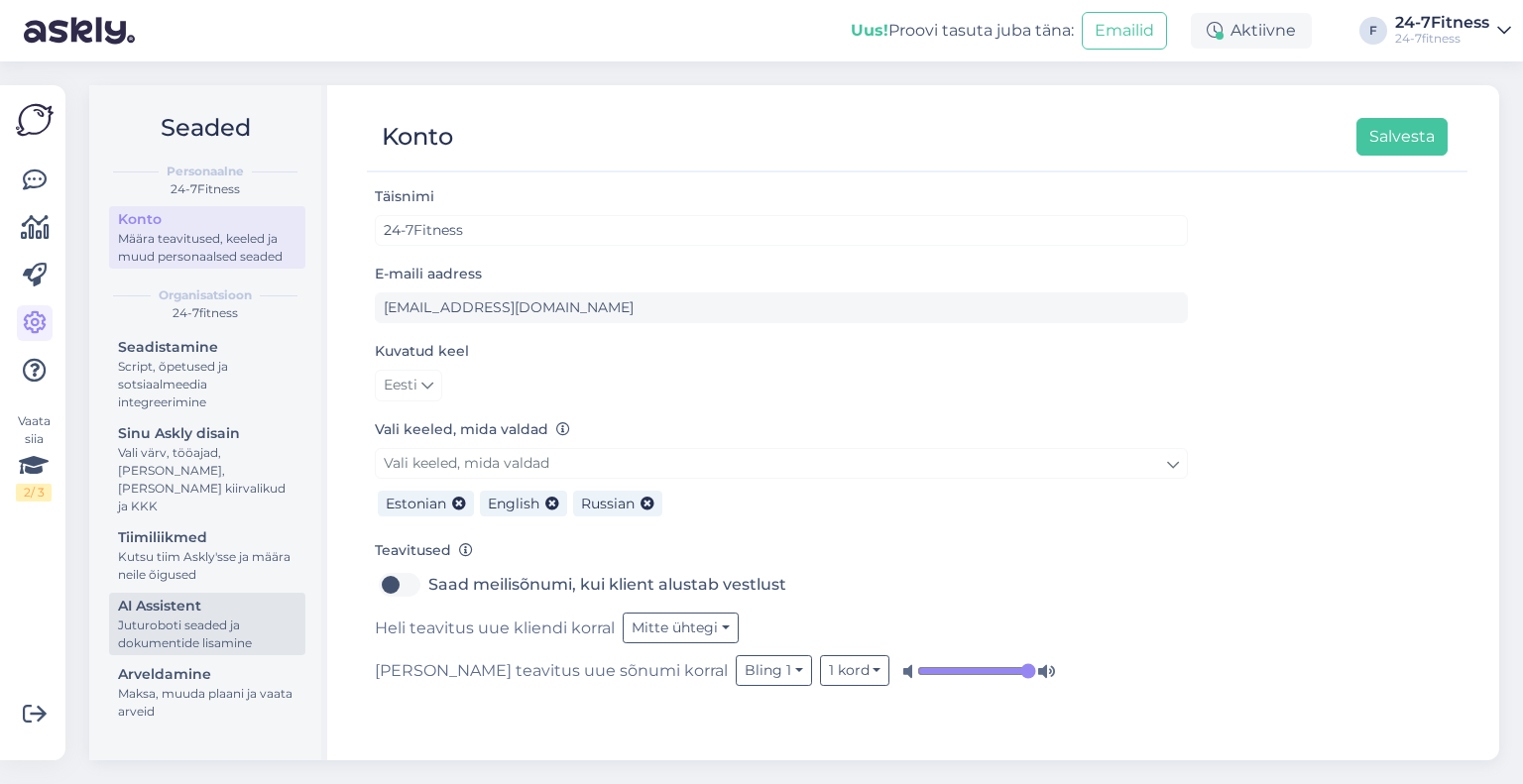 click on "AI Assistent" at bounding box center (207, 606) 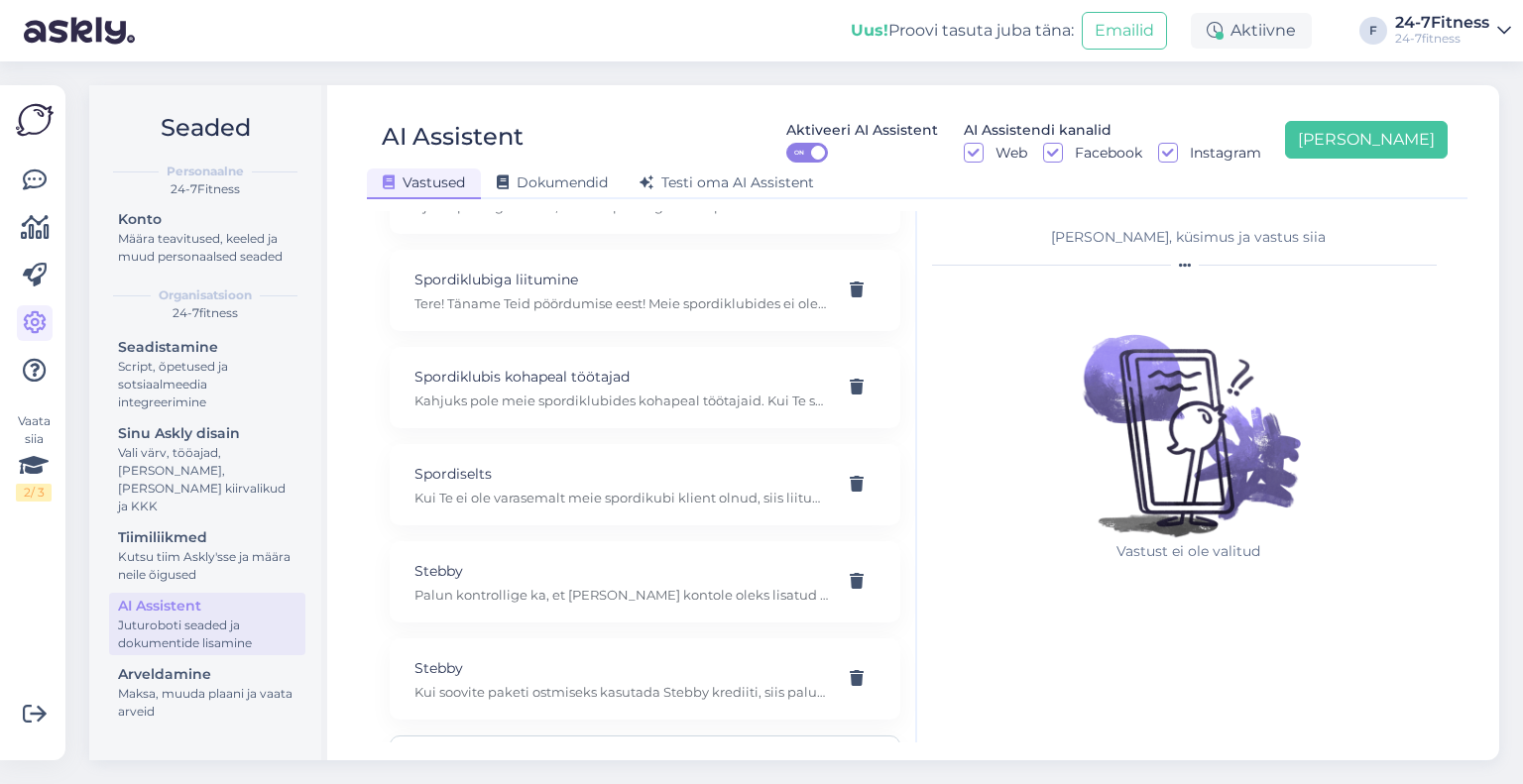 scroll, scrollTop: 13579, scrollLeft: 0, axis: vertical 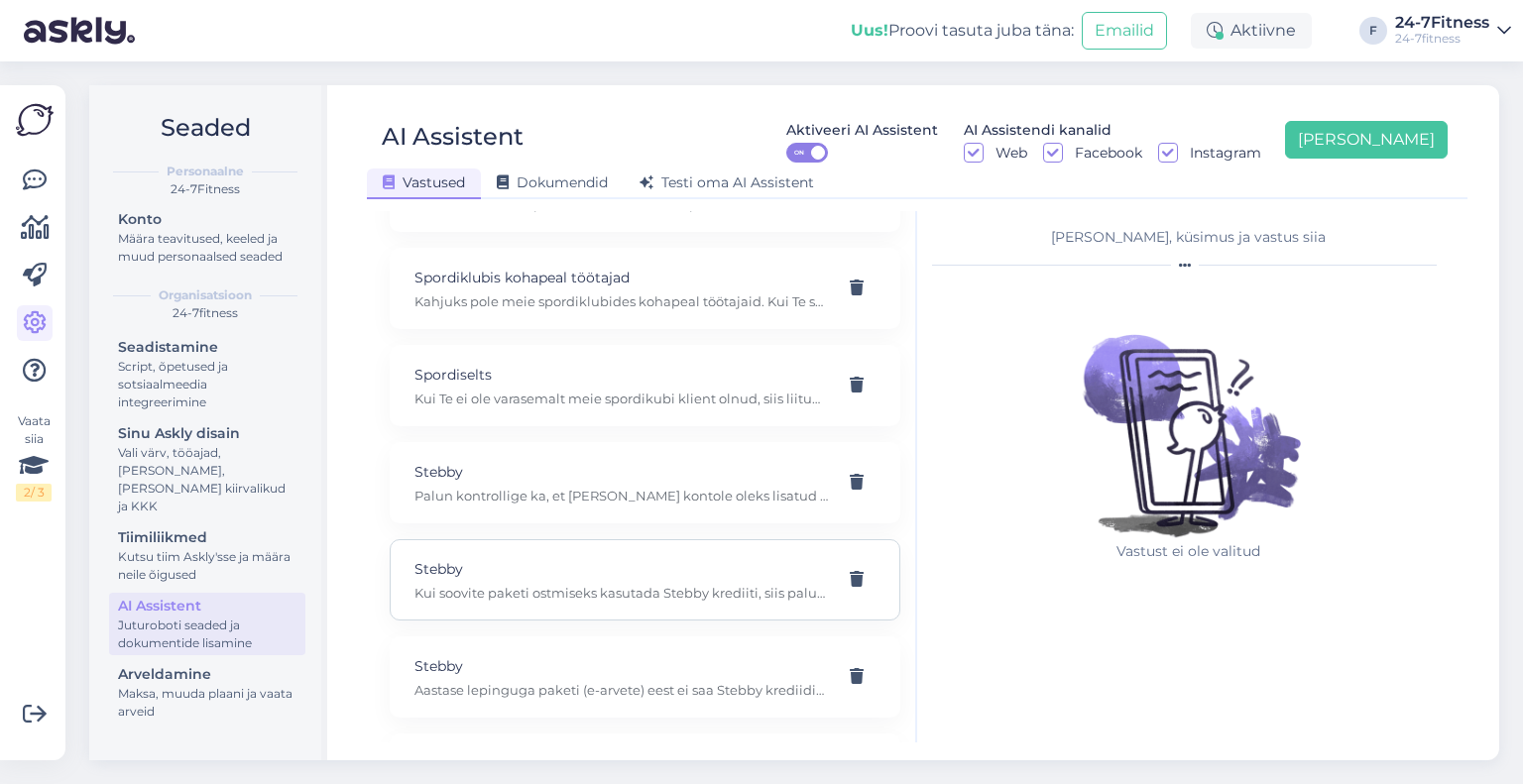 click on "Stebby Kui soovite paketi ostmiseks kasutada Stebby krediiti, siis palun logige sisse enda kasutajaga meie kodulehel https://24-7fitness.ee/, valige "Minu profiil" ja "Paketid". Valige pakett, vajutage "Osta" ja märkige linnukesega ''Soovin tasumiseks kasutada Stebbyt''. Seejärel avaneb Teile ostukorv ning kui vajutate "Mine maksma", võetakse automaatselt Teie Stebby kontolt paketitasu. Kui kogu paketitasu väärtust ei ole võimalik Stebby kontolt võtta, jääb ostukorvi alles puuduoleva paketitasu jääk, mille saate tasuda pangalingi vahendusel." at bounding box center [644, 580] 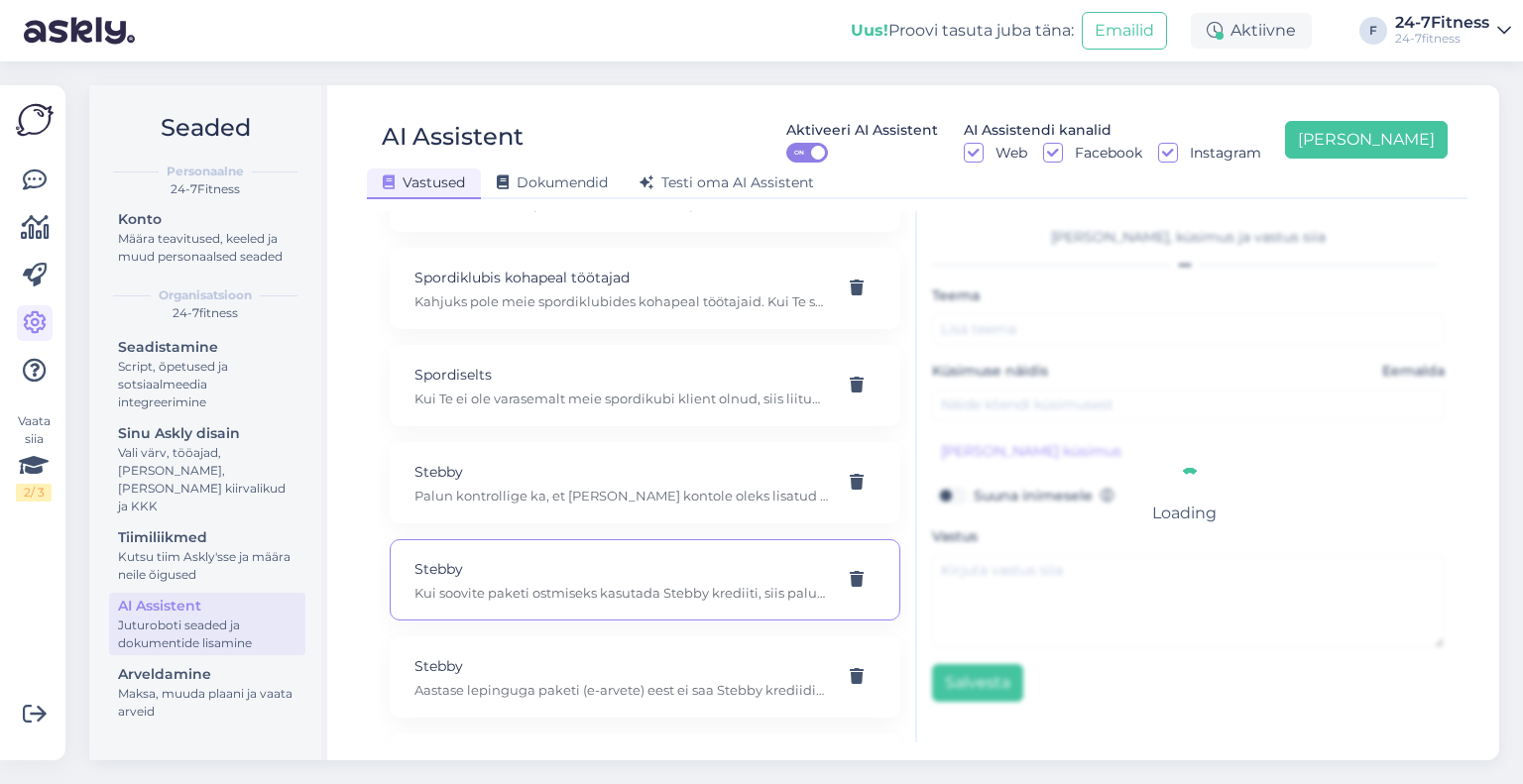 type on "Stebby" 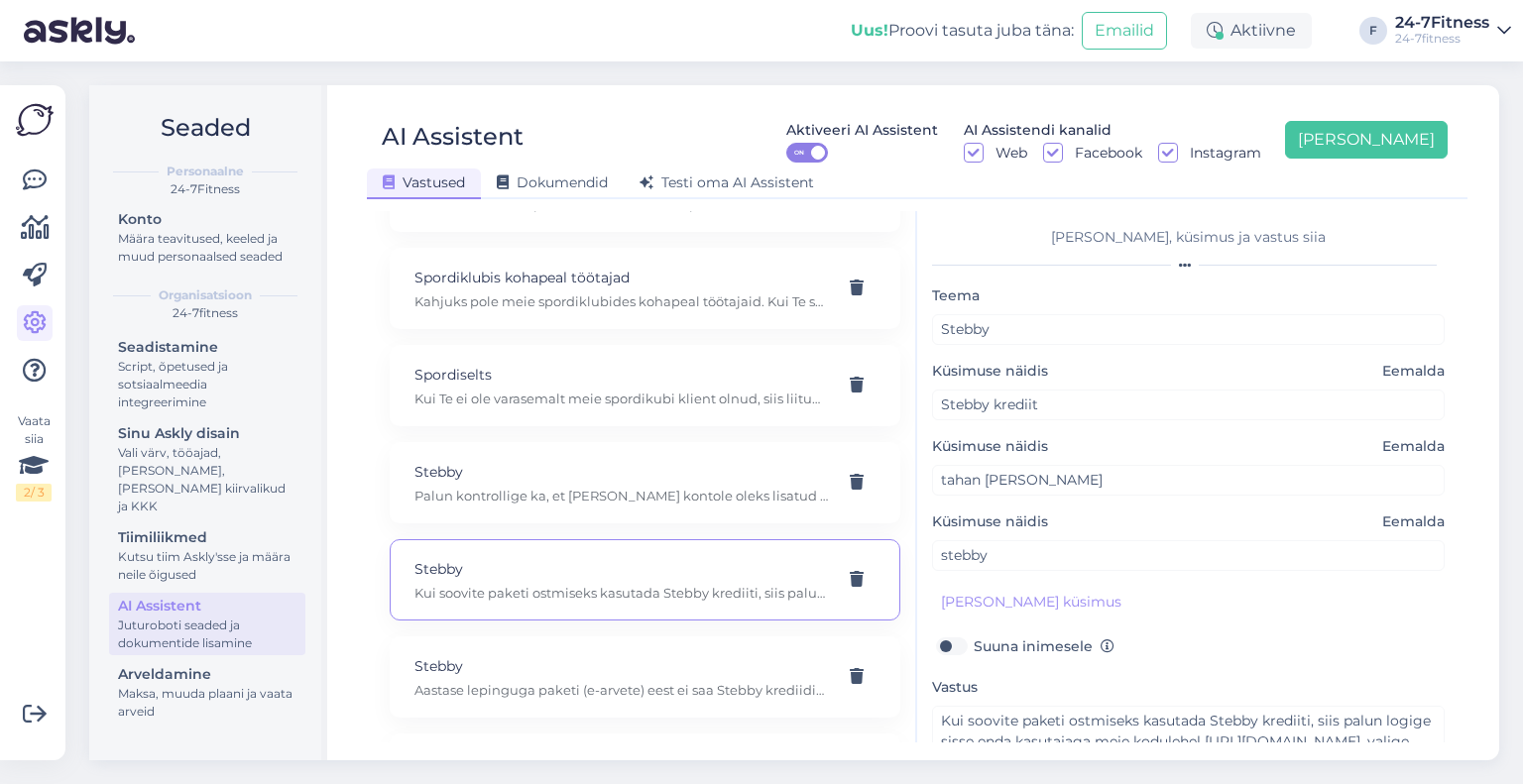 scroll, scrollTop: 122, scrollLeft: 0, axis: vertical 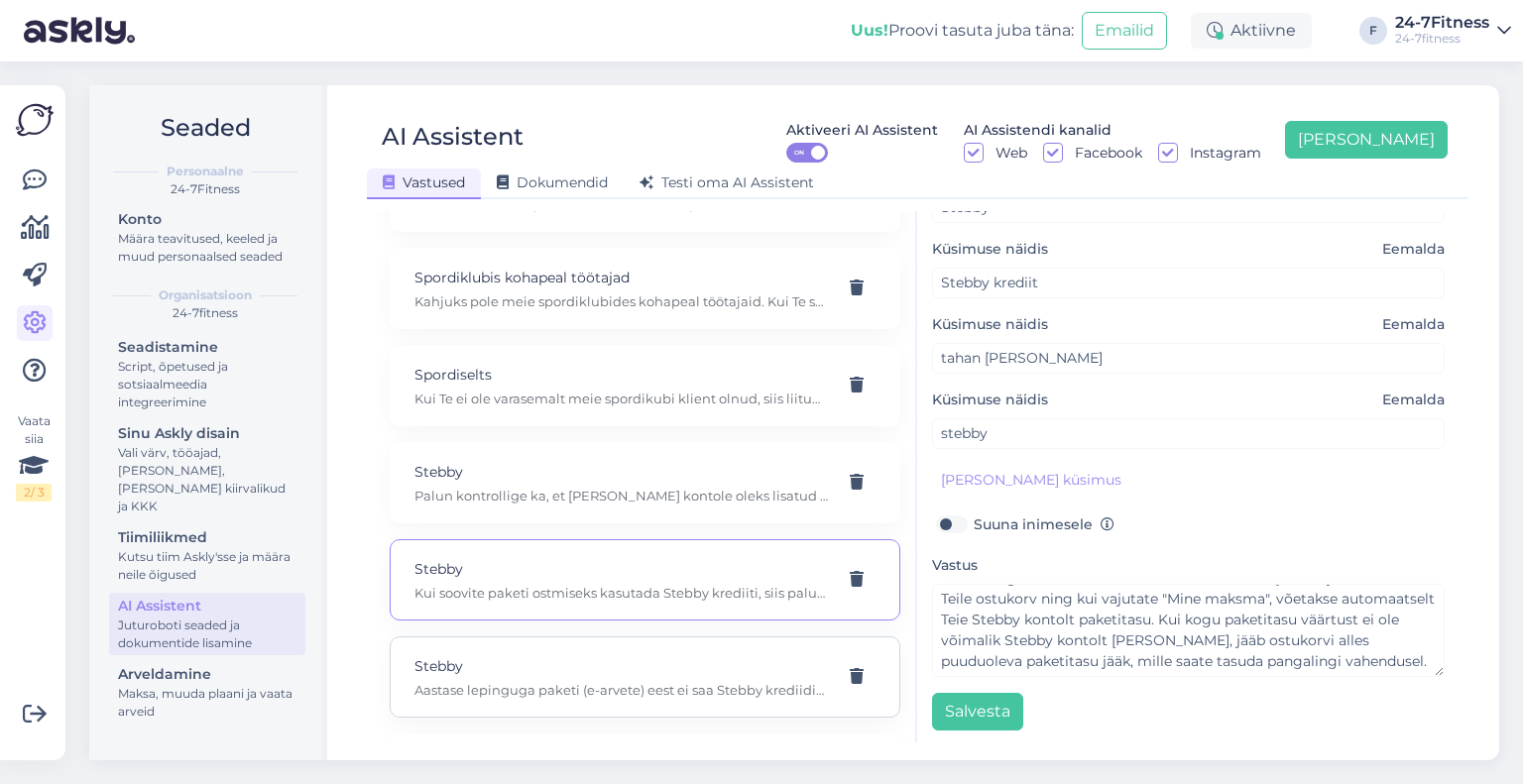 click on "Aastase lepinguga paketi (e-arvete) eest ei saa Stebby krediidiga maksta kuna meie ei saa e-arveid Stebbyle esitada. Kui soovite, siis saame Teie paketi ümber vormistada ning sellisel juhul peaksite valima mõne teise paketi järgnevatest pakettidest: 30 päeva, 90 päeva, 180 päeva või 365 päeva paketi. Paketitasu tuleb korraga ära tasuda.
Paketi muudatuse saame teha alates uuest kuust. Paketi ümber vormistamise tasu on 20€ ning enne ümbervormistamist peavad olema tasutud kõik varem esitatud arved.
Kui soovite paketi ümber vormistada, siis palun saatke kiri info@24-7fitness.ee, kirjas palume täpsustada, millist paketti Te soovite läbi Stebby." at bounding box center (621, 690) 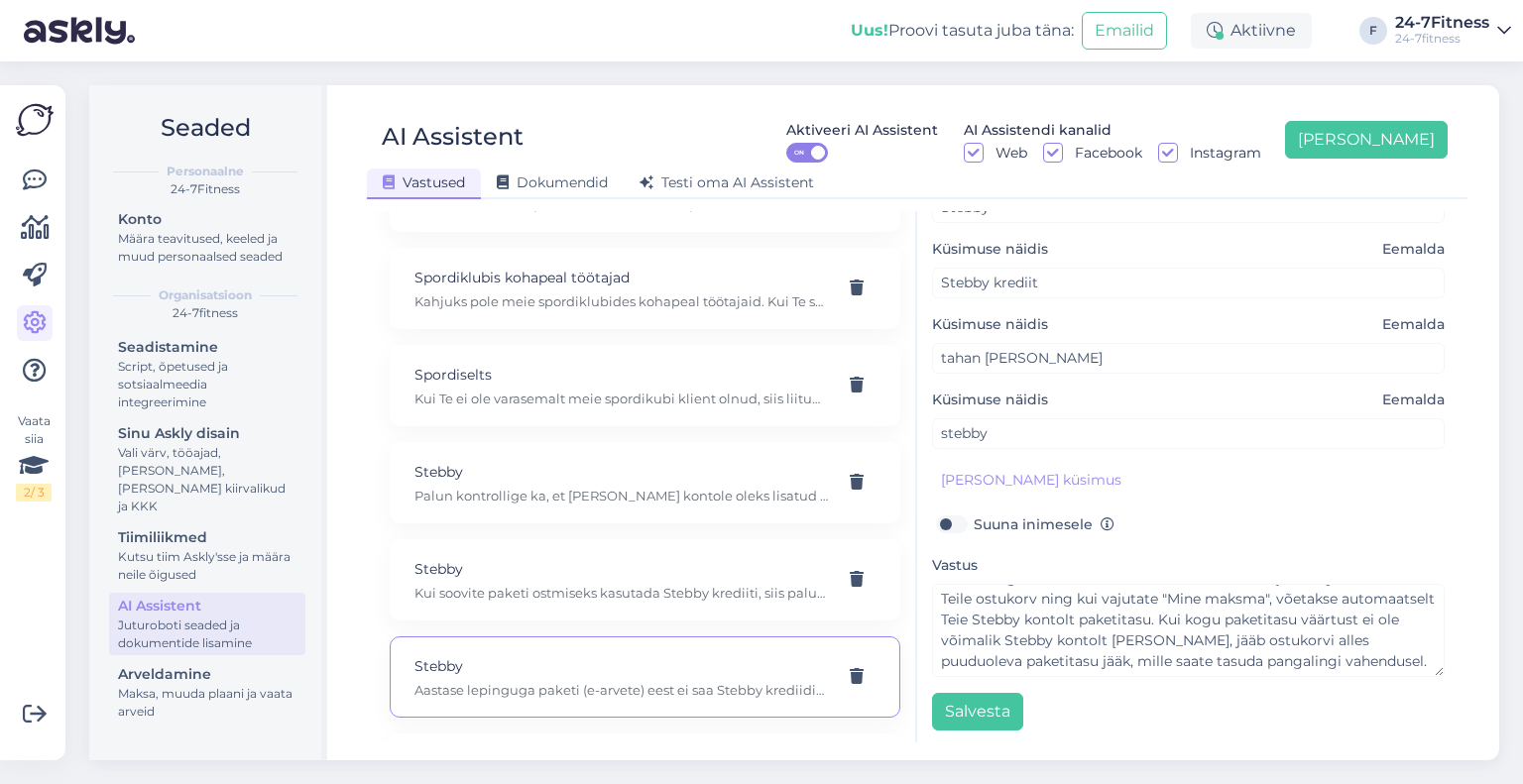 type on "Mul aastane lepinguga pakett, kas saan igakuiseid makseid teha läbi Stebby?" 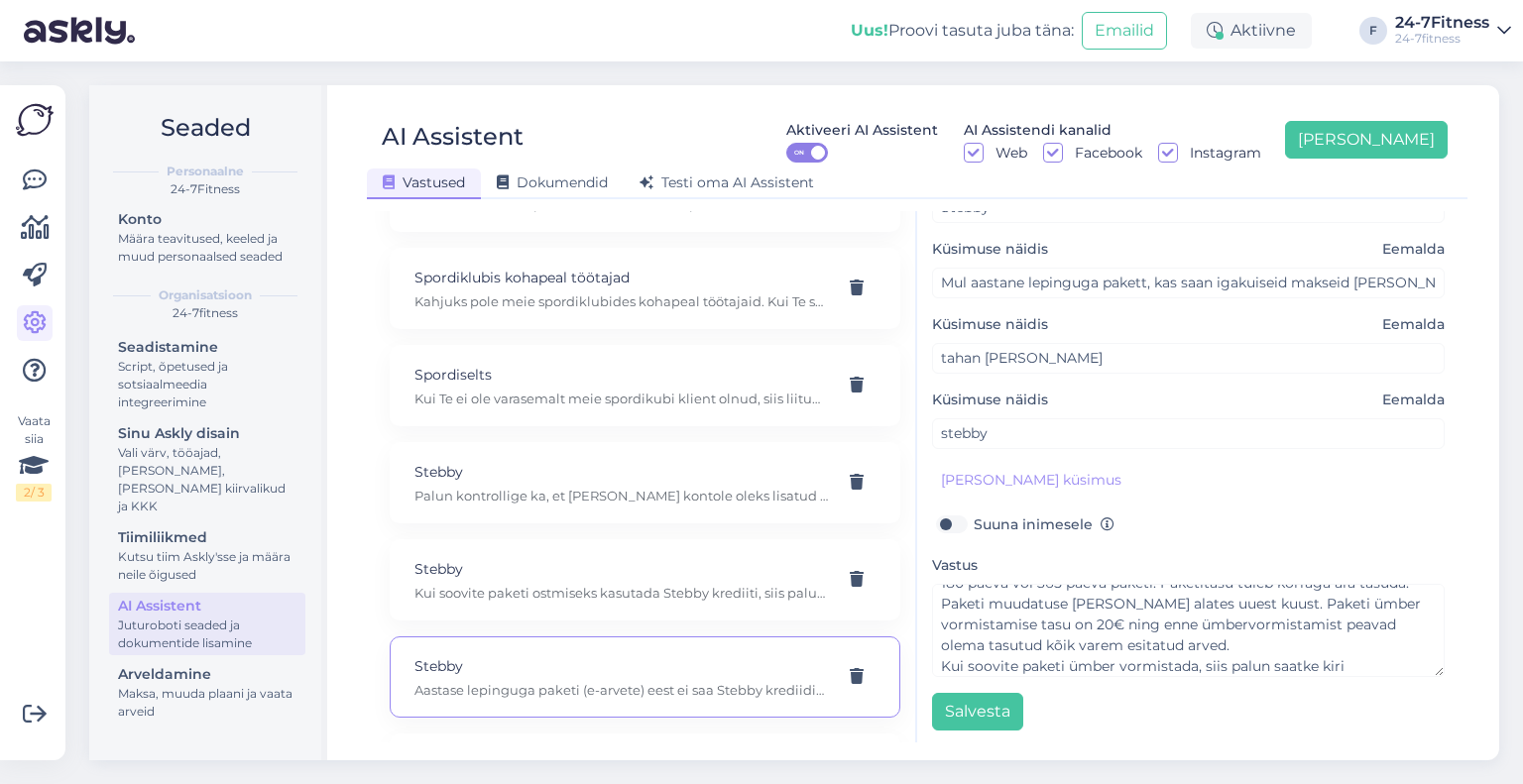 scroll, scrollTop: 0, scrollLeft: 0, axis: both 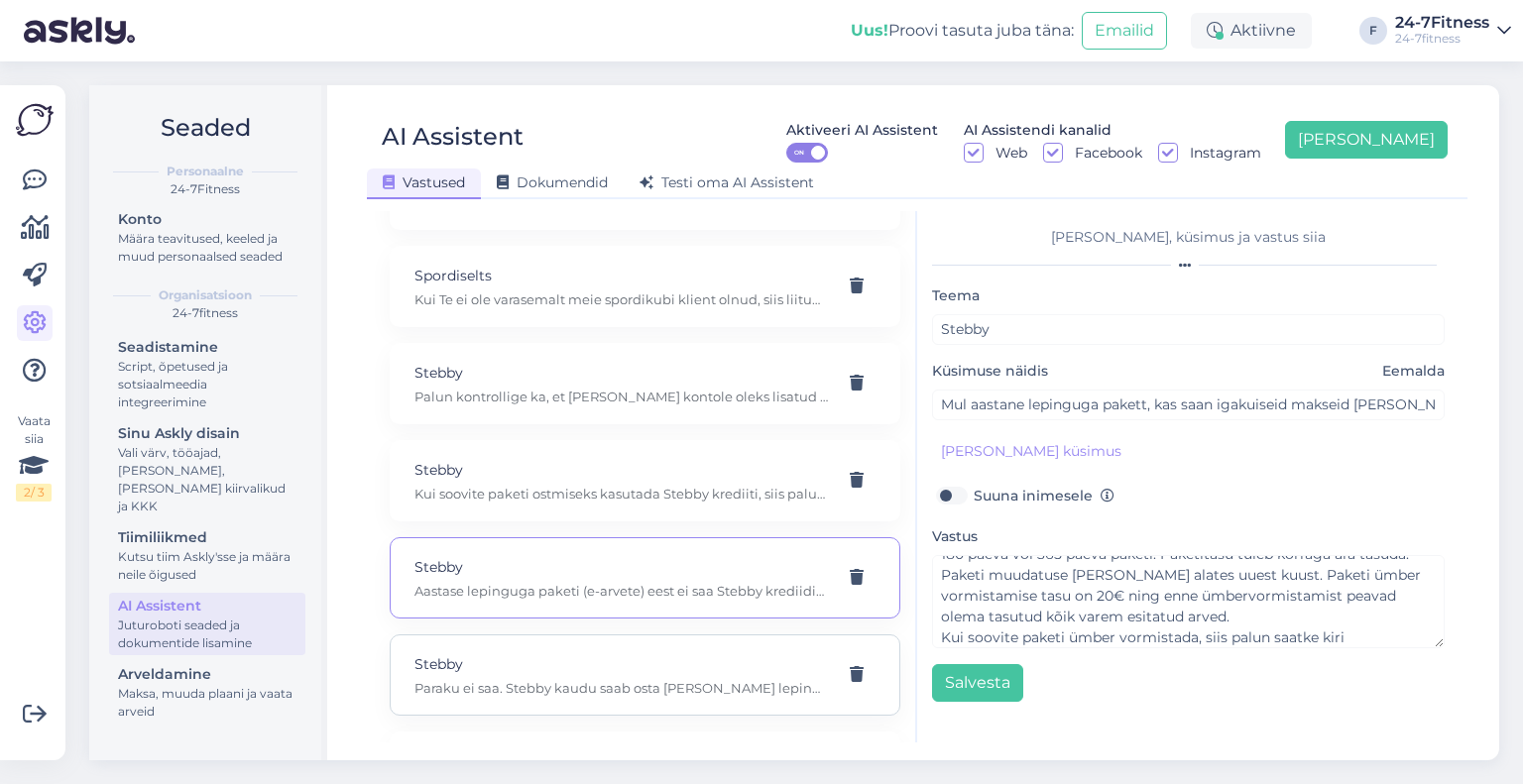 click on "Stebby Paraku ei saa. Stebby kaudu saab osta vaid ilma lepinguta pakette, ehk 3 päeva, 14 päeva, 30 päeva, 90 päeva, 180 päeva või 365 päeva paketi, eelnimetatud pakettide juurde ka rühmatreeningute paketi, ning tasuda spordiklubiga liitumistasu või taasliitumistasu. Muid arveid ei ole võimalik Stebby krediidiga maksta." at bounding box center (644, 675) 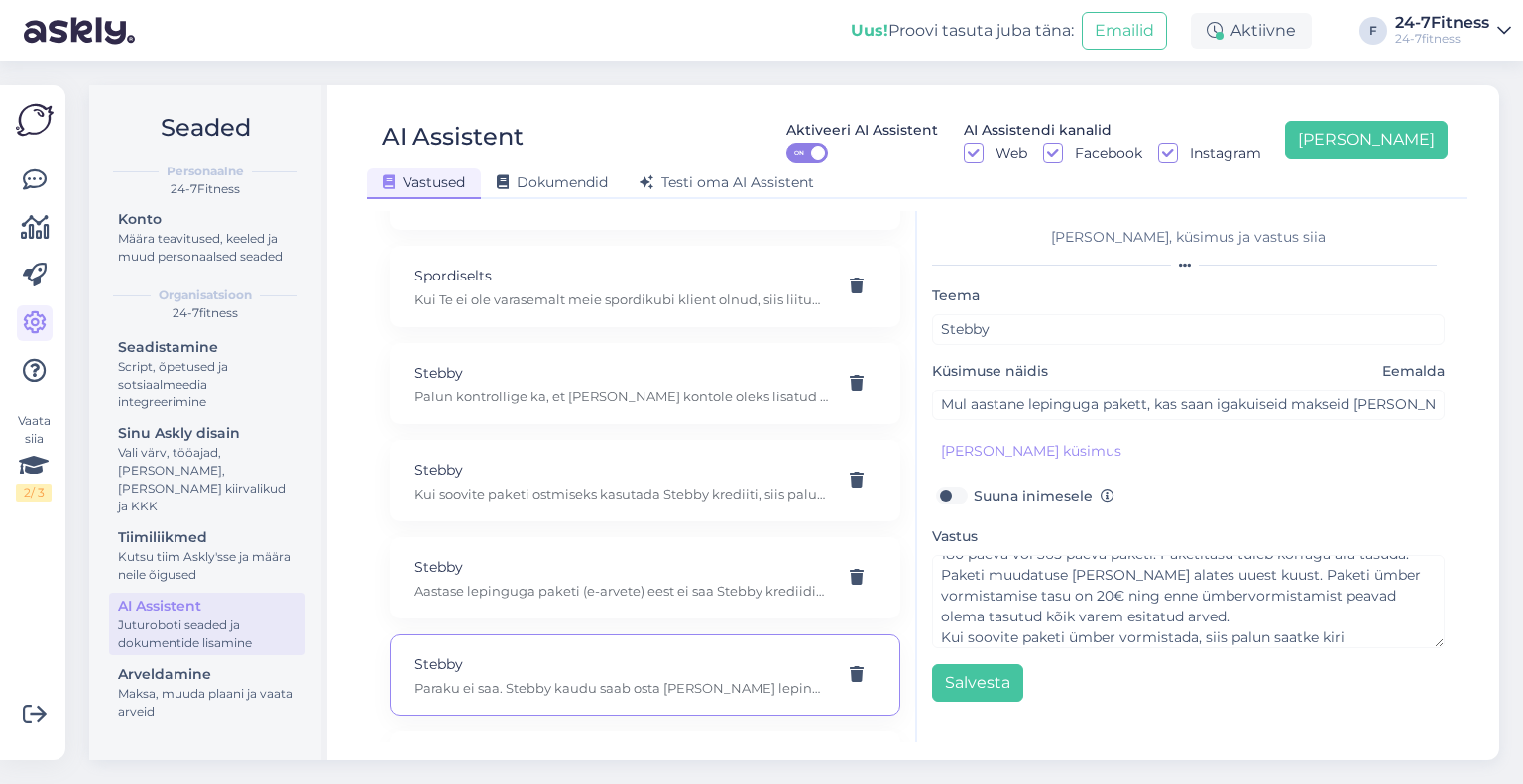 type on "Kas Stebbyga saab tasuda lepingu üleandmise tasu või lepingu lõpetamise tasu?" 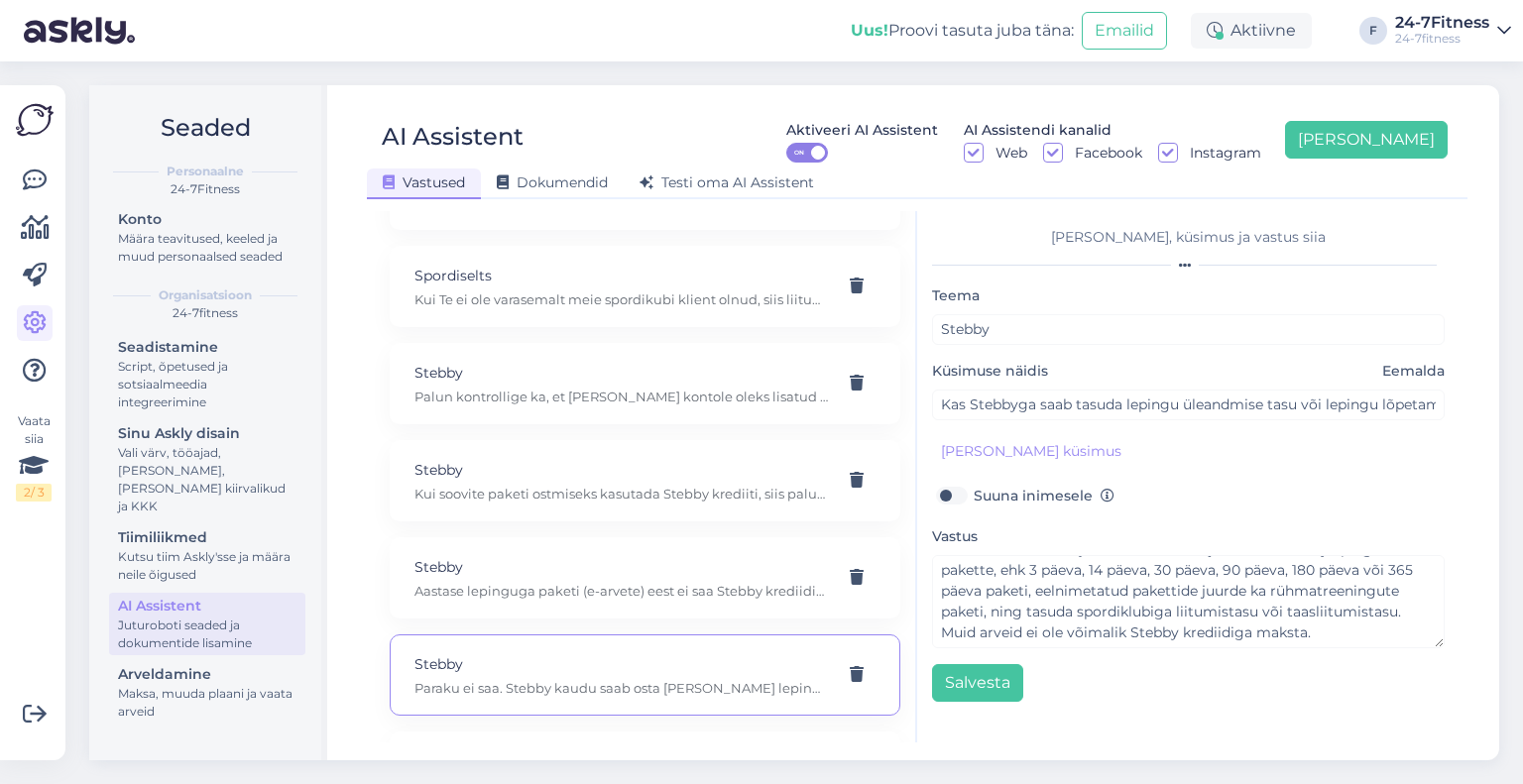 scroll, scrollTop: 20, scrollLeft: 0, axis: vertical 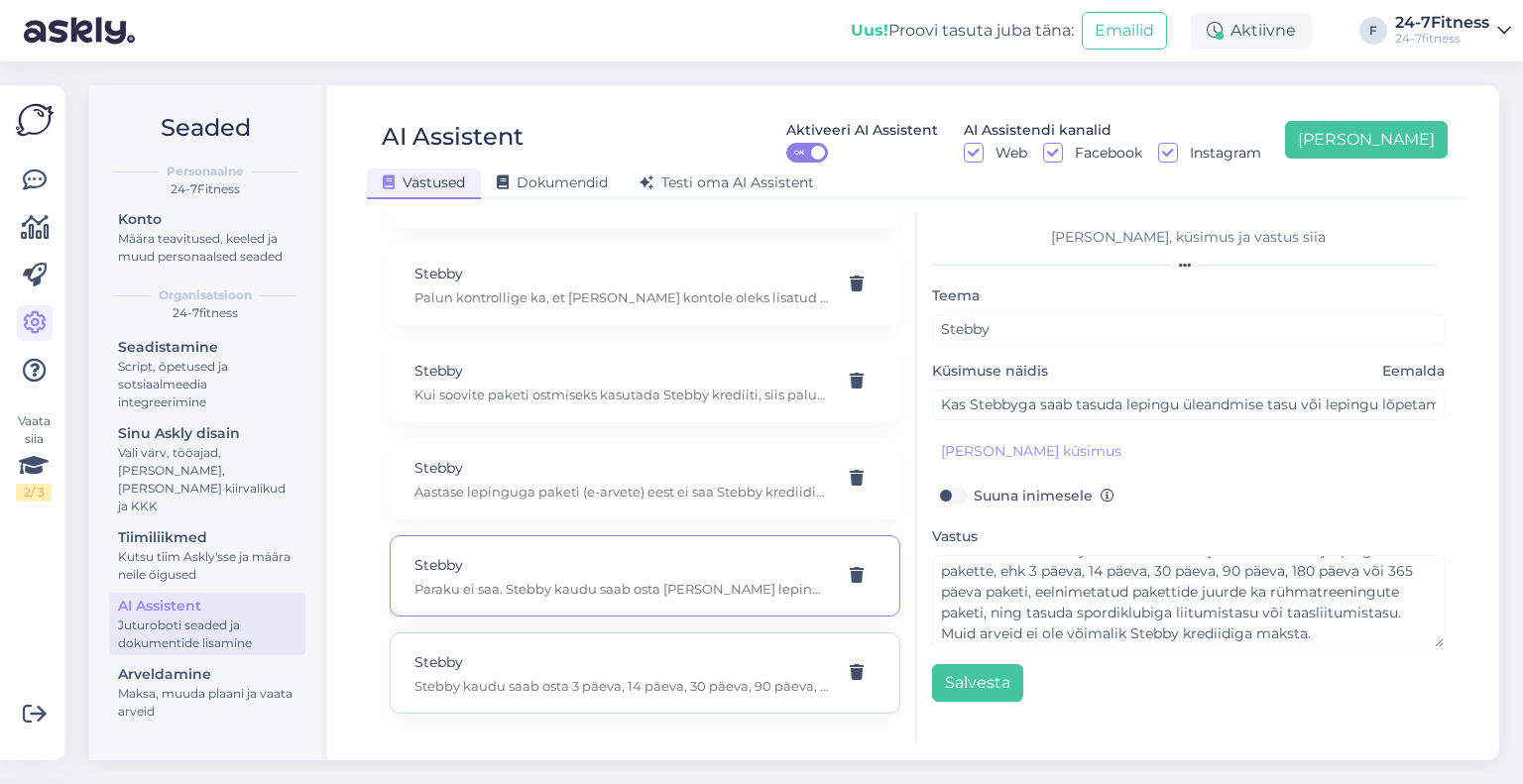click on "Stebby Stebby kaudu saab osta 3 päeva, 14 päeva, 30 päeva, 90 päeva, 180 päeva või 365 päeva paketi. Aastase lepinguga paketi (e-arvete) eest ei saa Stebby krediidiga maksta.
Kui soovite paketi ostmiseks kasutada Stebby krediiti, siis palun logige sisse enda kasutajaga meie kodulehel https://24-7fitness.ee/, valige "Minu profiil" ja "Paketid". Valige pakett, vajutage "Osta" ja märkige linnukesega ''Soovin tasumiseks kasutada Stebbyt''. Seejärel avaneb Teile ostukorv ning kui vajutate "Mine maksma", võetakse automaatselt Teie Stebby kontolt paketitasu. Kui kogu paketitasu väärtust ei ole võimalik Stebby kontolt võtta, jääb ostukorvi alles puuduoleva paketitasu jääk, mille saate tasuda pangalingi vahendusel." at bounding box center (644, 673) 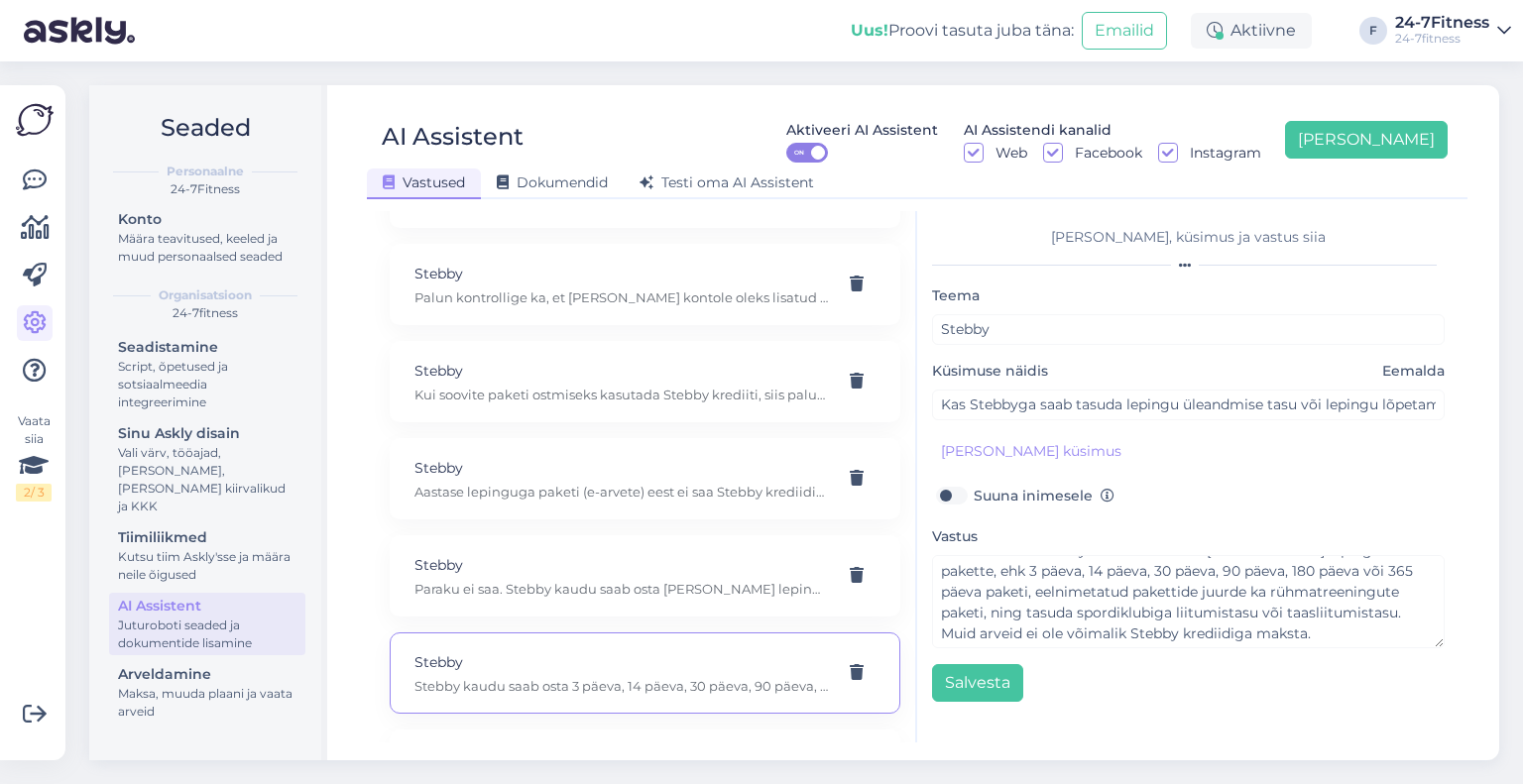 type on "Kuidas ma stebbyga pileti saan osta" 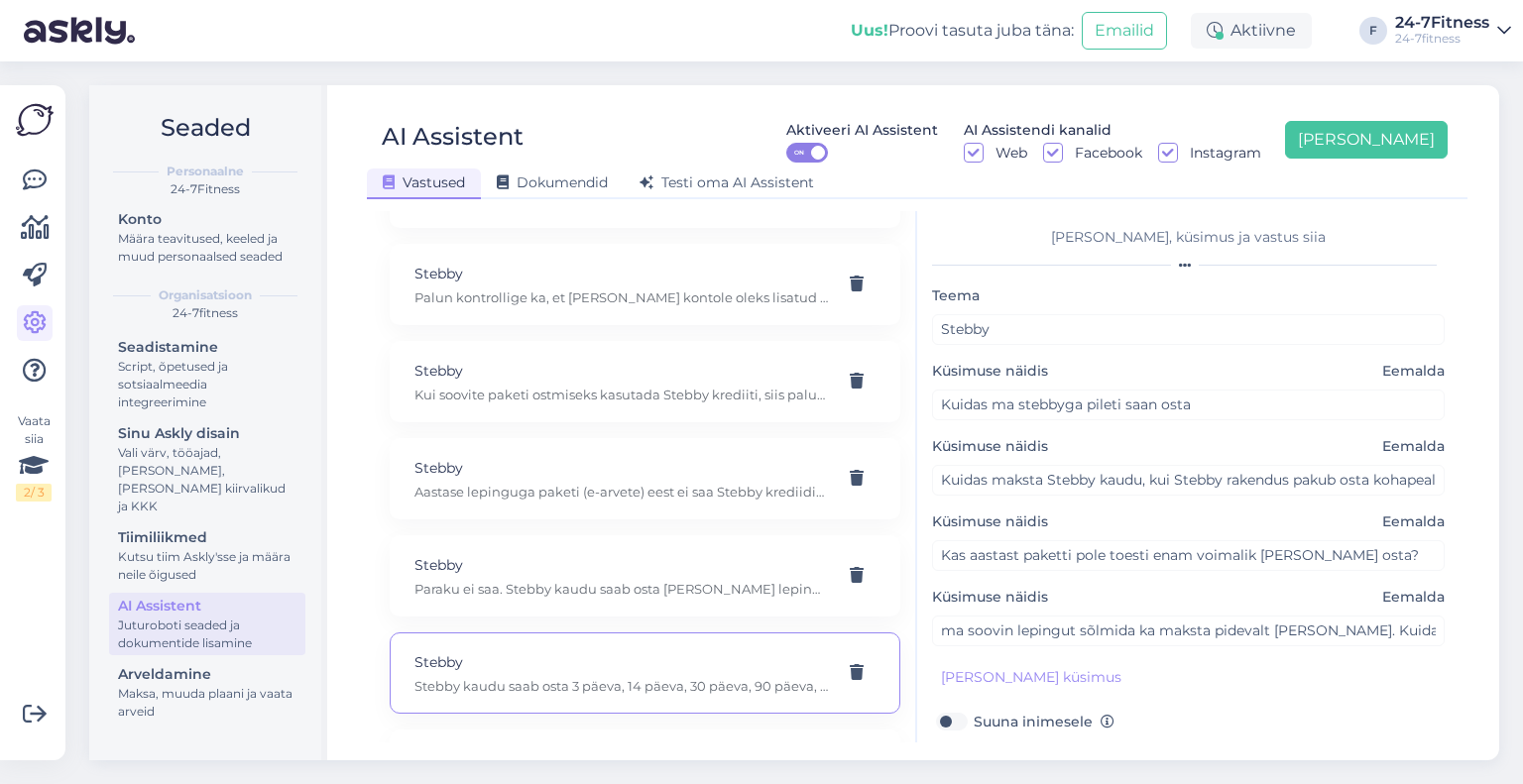 scroll, scrollTop: 99, scrollLeft: 0, axis: vertical 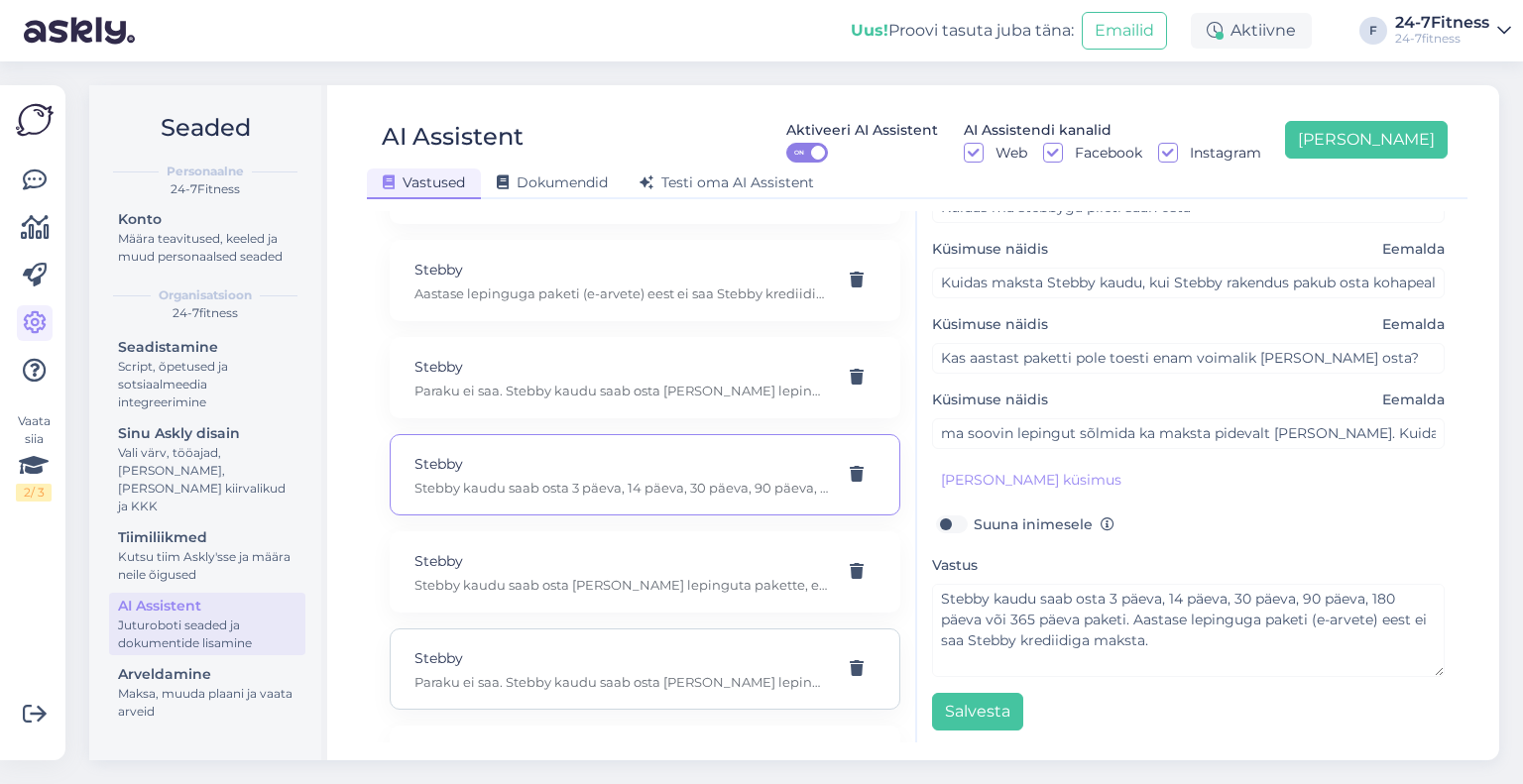 click on "Stebby Paraku ei saa. Stebby kaudu saab osta vaid ilma lepinguta pakette, ehk 3 päeva, 14 päeva, 30 päeva, 90 päeva, 180 päeva või 365 päeva paketi, eelnimetatud pakettide juurde ka rühmatreeningute paketi, ning tasuda spordiklubiga liitumistasu või taasliitumistasu. Muid arveid ei ole võimalik Stebby krediidiga maksta." at bounding box center [644, 669] 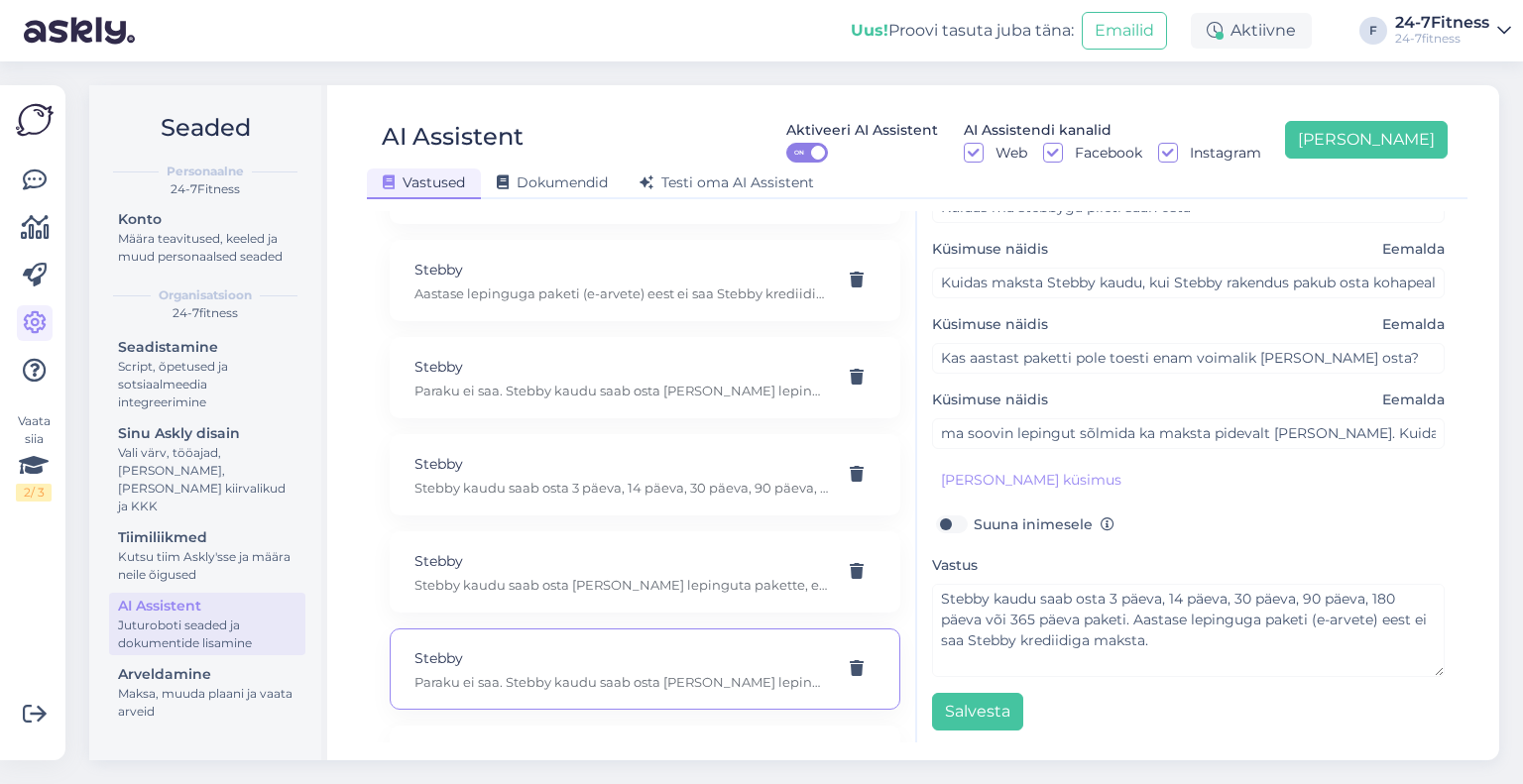 type on "Kas Stebbyga saab tasuda kinkekaardi eest?" 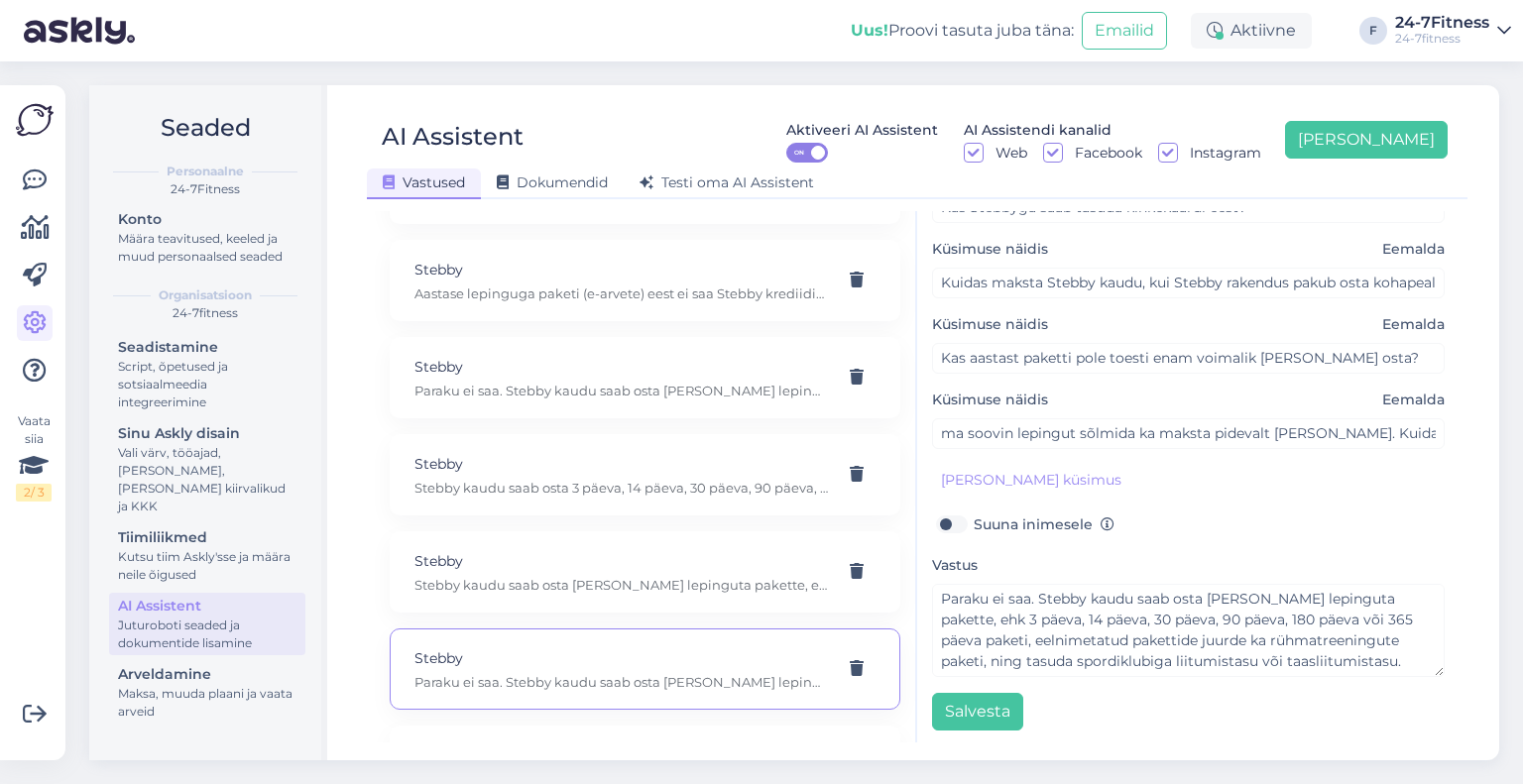 scroll, scrollTop: 0, scrollLeft: 0, axis: both 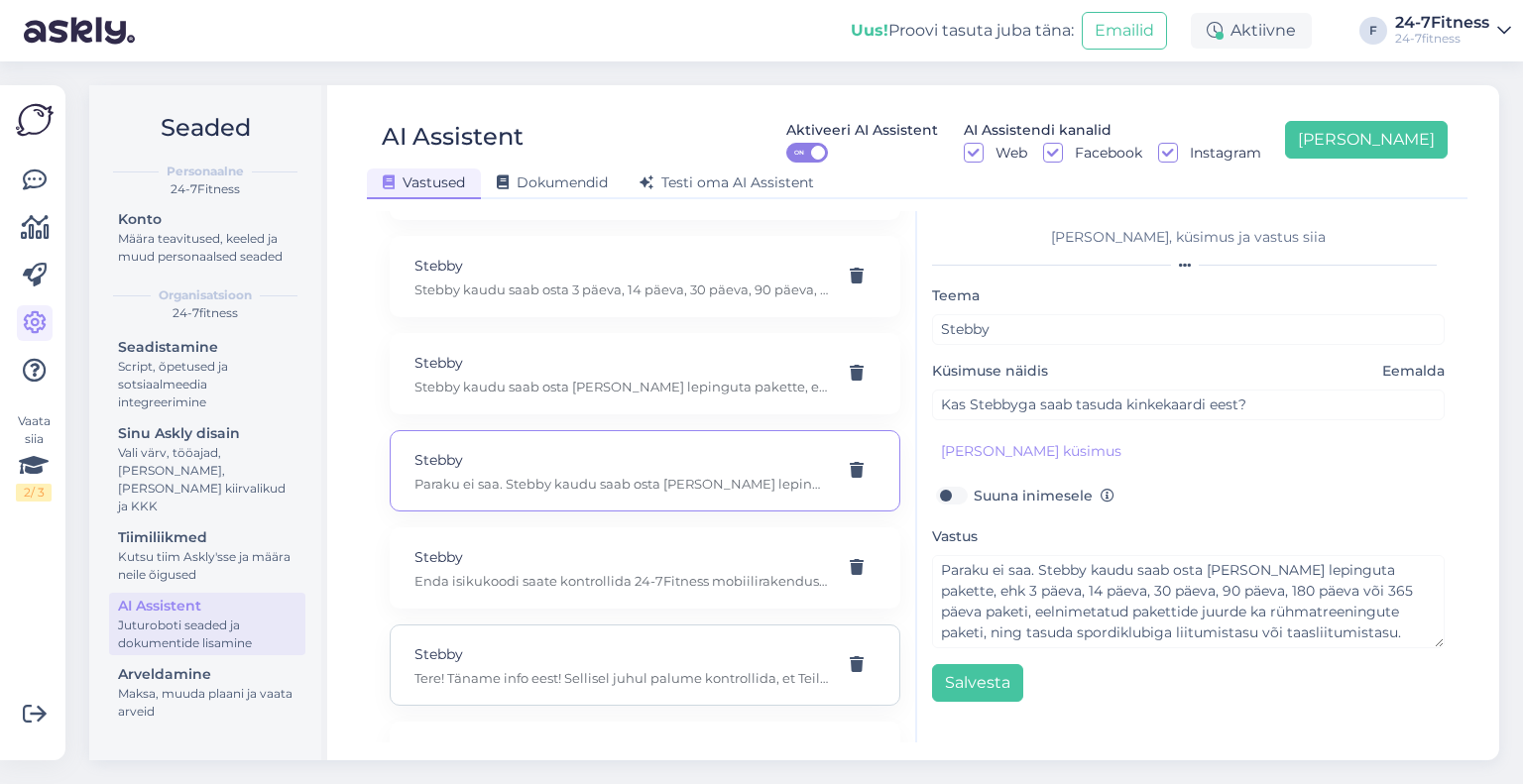 click on "Stebby Tere! Täname info eest! Sellisel juhul palume kontrollida, et Teil oleks Stebby süsteemis 1 kasutaja. Lisaks vaadake, et kasutajale lisatud oleks isikukood, mis ühtib 24-7Fitness andmebaasis oleva isikukoodiga. Kui Teie kasutajal on olemas krediit ning ost sellegipoolest ebaõnnestub, siis võtke meiega palun ühendust e-maili teel info@24-7fitness.ee." at bounding box center (644, 665) 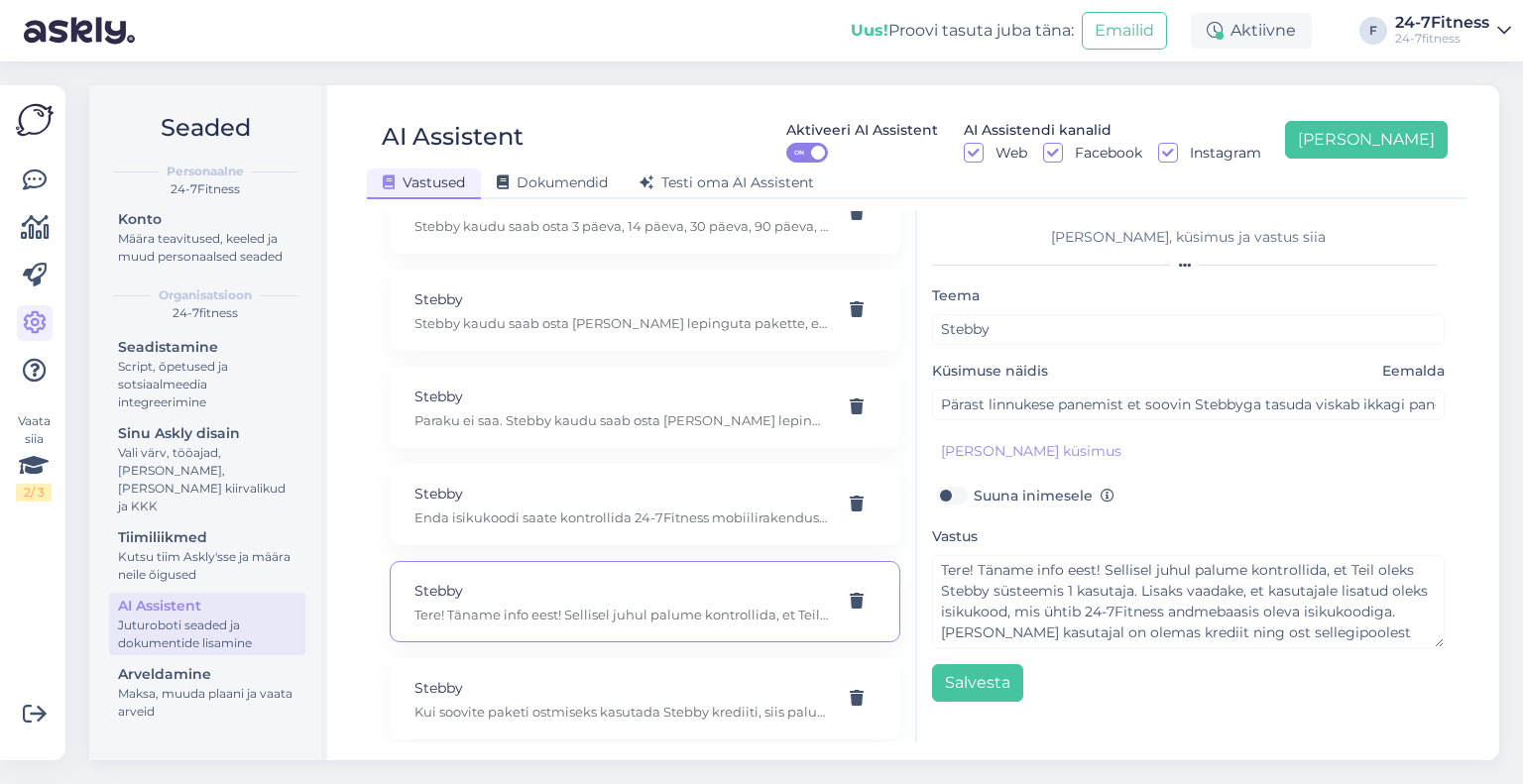 scroll, scrollTop: 14273, scrollLeft: 0, axis: vertical 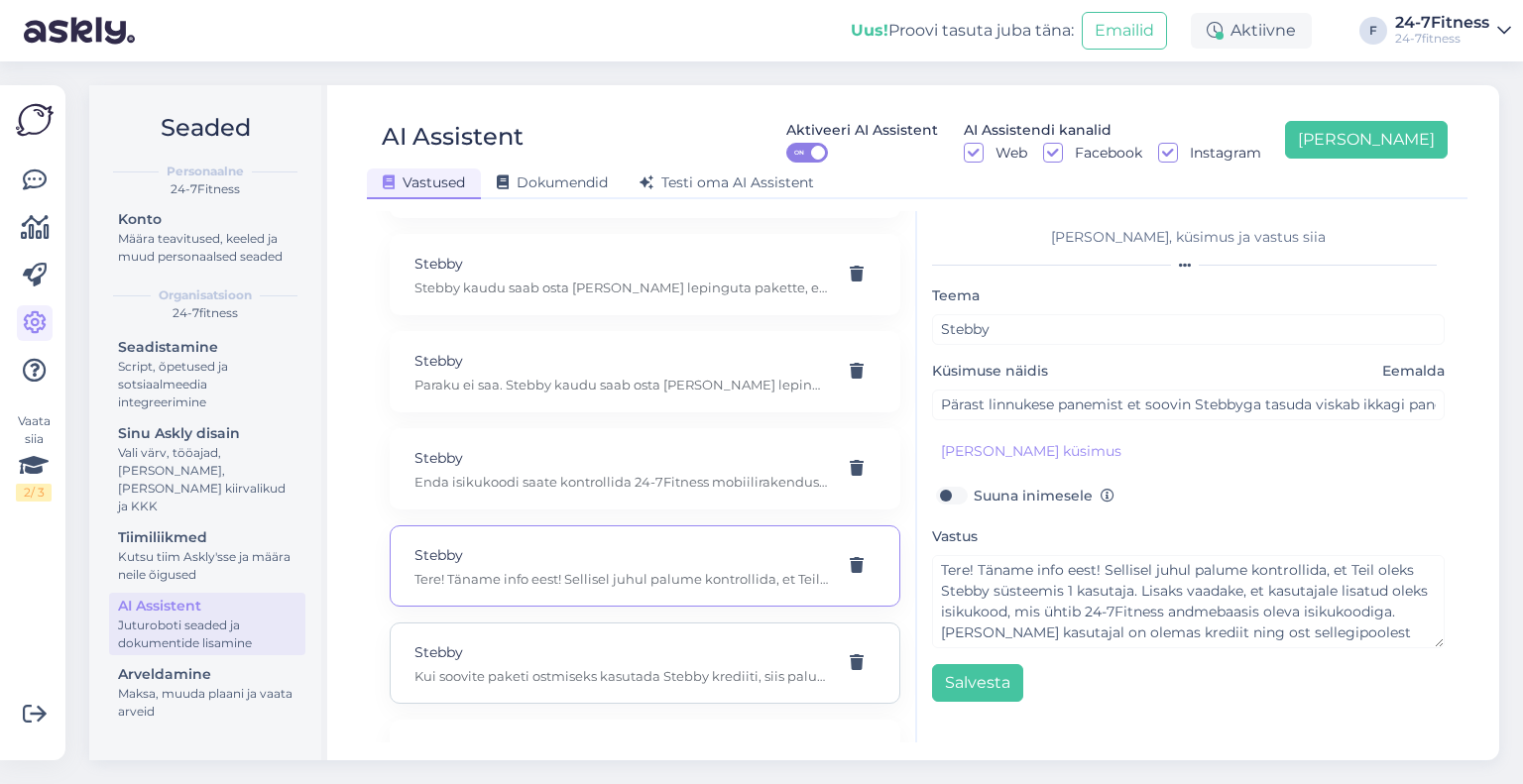 click on "Kui soovite paketi ostmiseks kasutada Stebby krediiti, siis palun logige sisse enda kasutajaga meie kodulehel https://24-7fitness.ee/, valige "Minu profiil" ja "Paketid". Valige pakett, vajutage "Osta" ja märkige linnukesega ''Soovin tasumiseks kasutada Stebbyt''. Seejärel avaneb Teile ostukorv ning kui vajutate "Mine maksma", võetakse automaatselt Teie Stebby kontolt paketitasu. Kui kogu paketitasu väärtust ei ole võimalik Stebby kontolt võtta, jääb ostukorvi alles puuduoleva paketitasu jääk, mille saate tasuda pangalingi vahendusel." at bounding box center (621, 676) 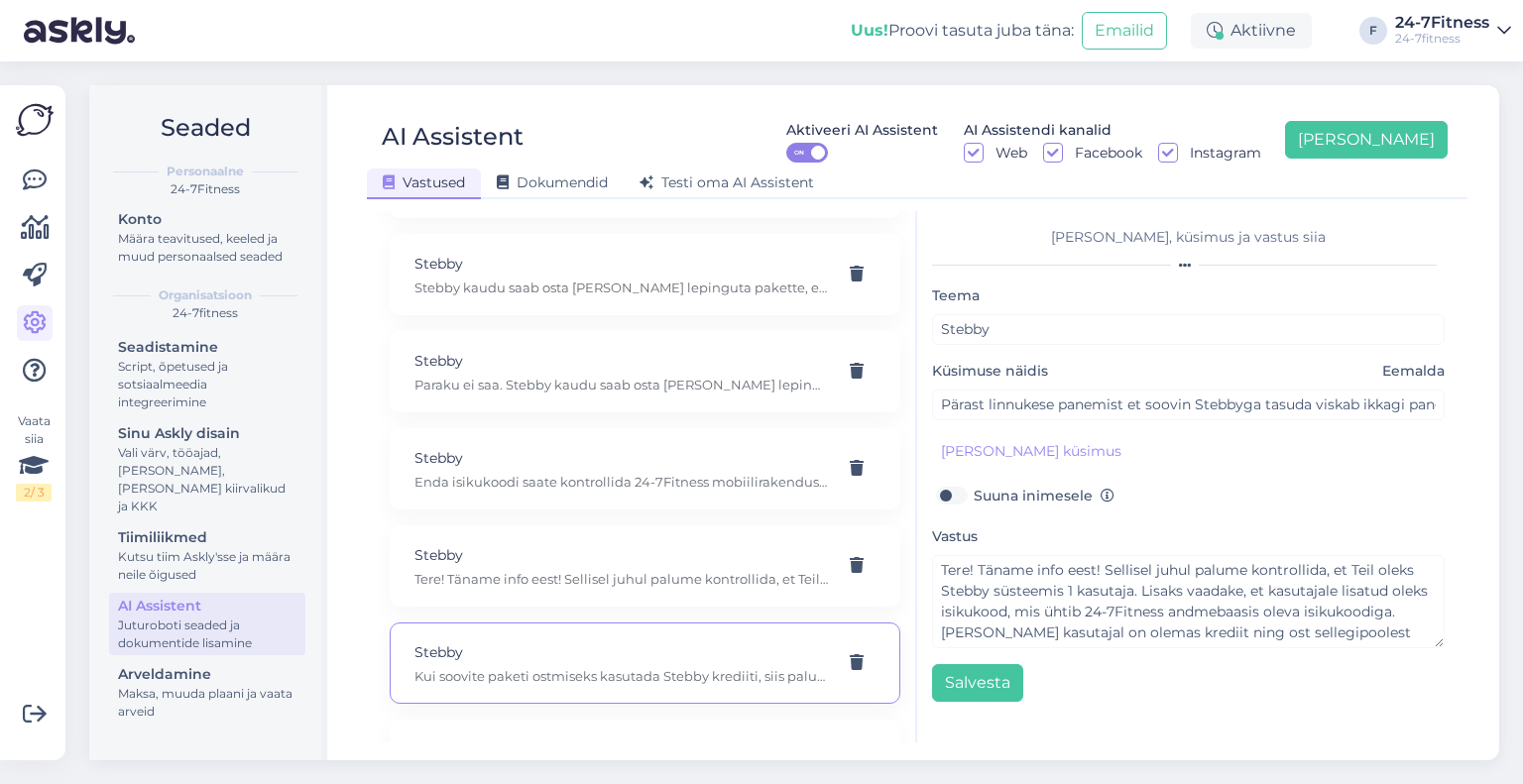 type on "Stebby krediit" 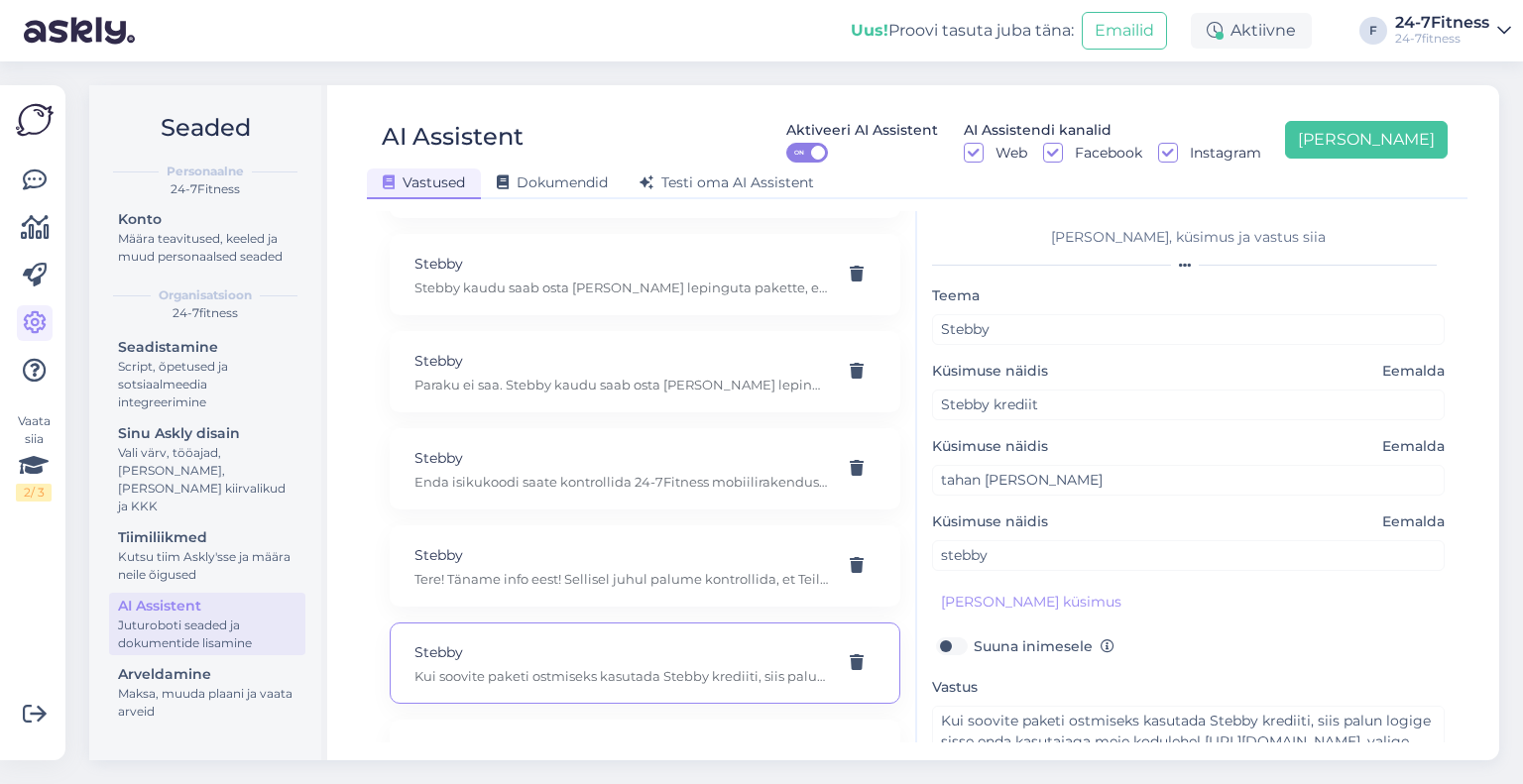 scroll, scrollTop: 99, scrollLeft: 0, axis: vertical 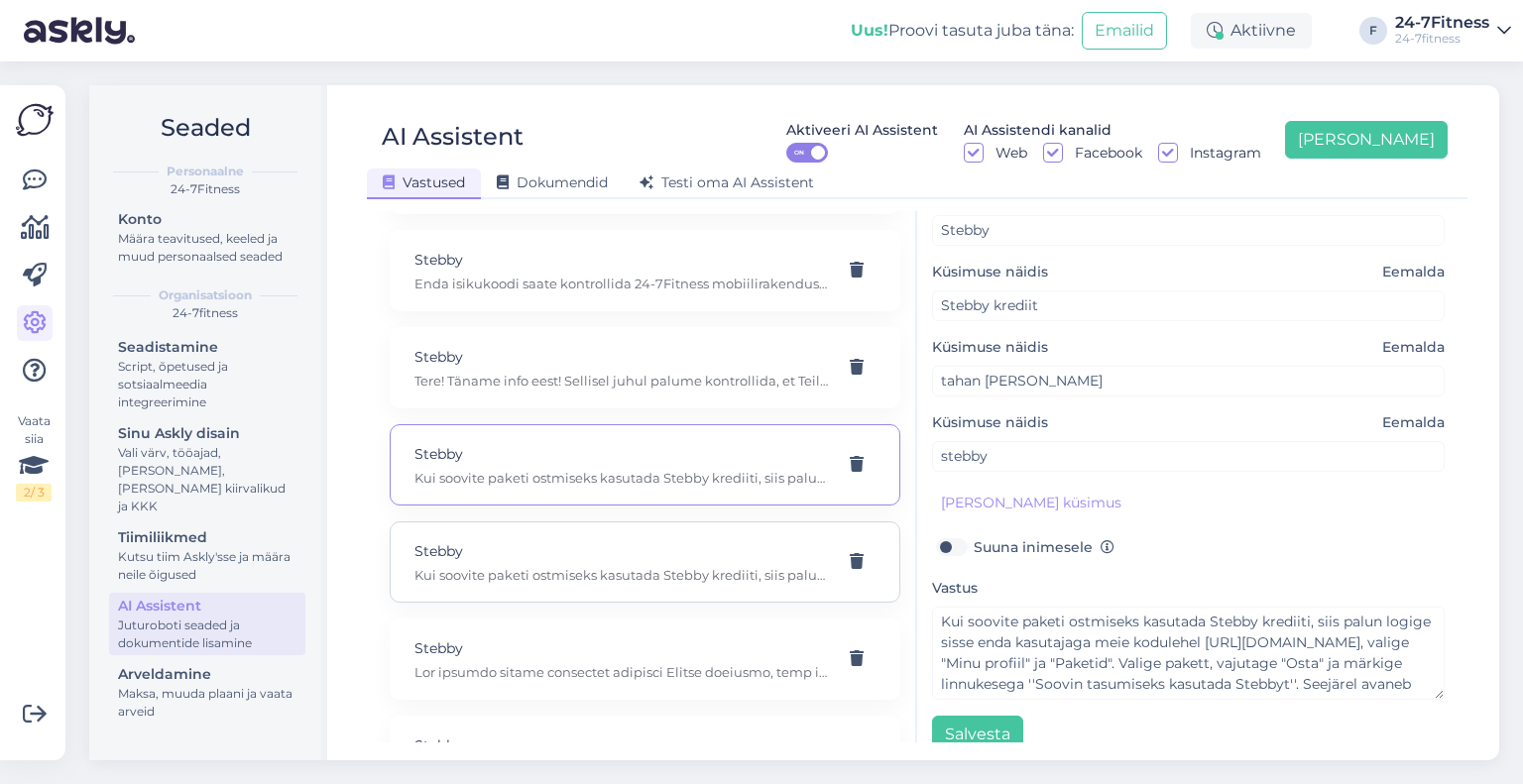 click on "Kui soovite paketi ostmiseks kasutada Stebby krediiti, siis palun logige sisse enda kasutajaga meie kodulehel https://24-7fitness.ee/, valige "Minu profiil" ja "Paketid". Valige pakett, vajutage "Osta" ja märkige linnukesega ''Soovin tasumiseks kasutada Stebbyt''. Seejärel avaneb Teile ostukorv ning kui vajutate "Mine maksma", võetakse automaatselt Teie Stebby kontolt paketitasu. Kui kogu paketitasu väärtust ei ole võimalik Stebby kontolt võtta, jääb ostukorvi alles puuduoleva paketitasu jääk, mille saate tasuda pangalingi vahendusel." at bounding box center (621, 575) 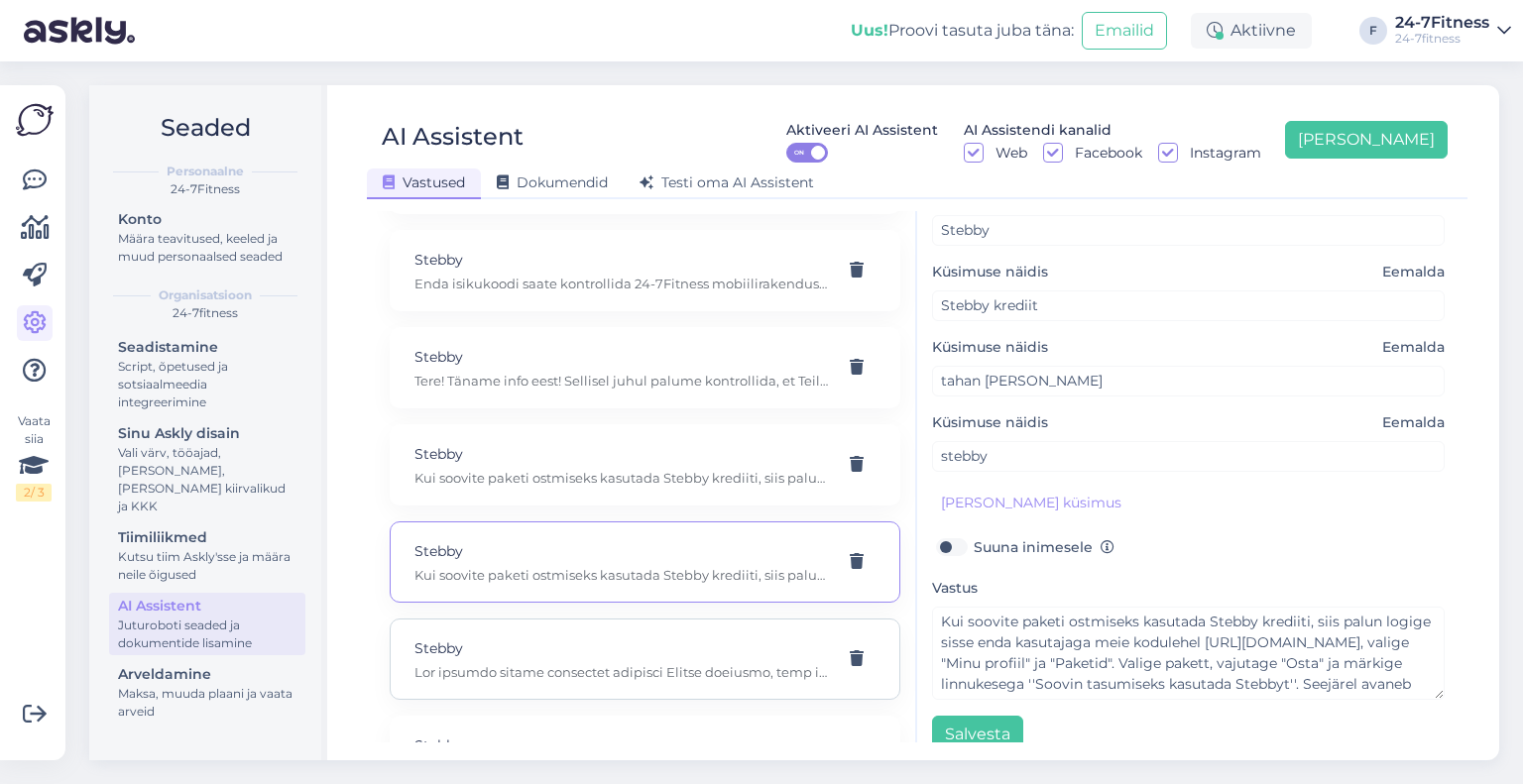 click on "Stebby" at bounding box center (621, 648) 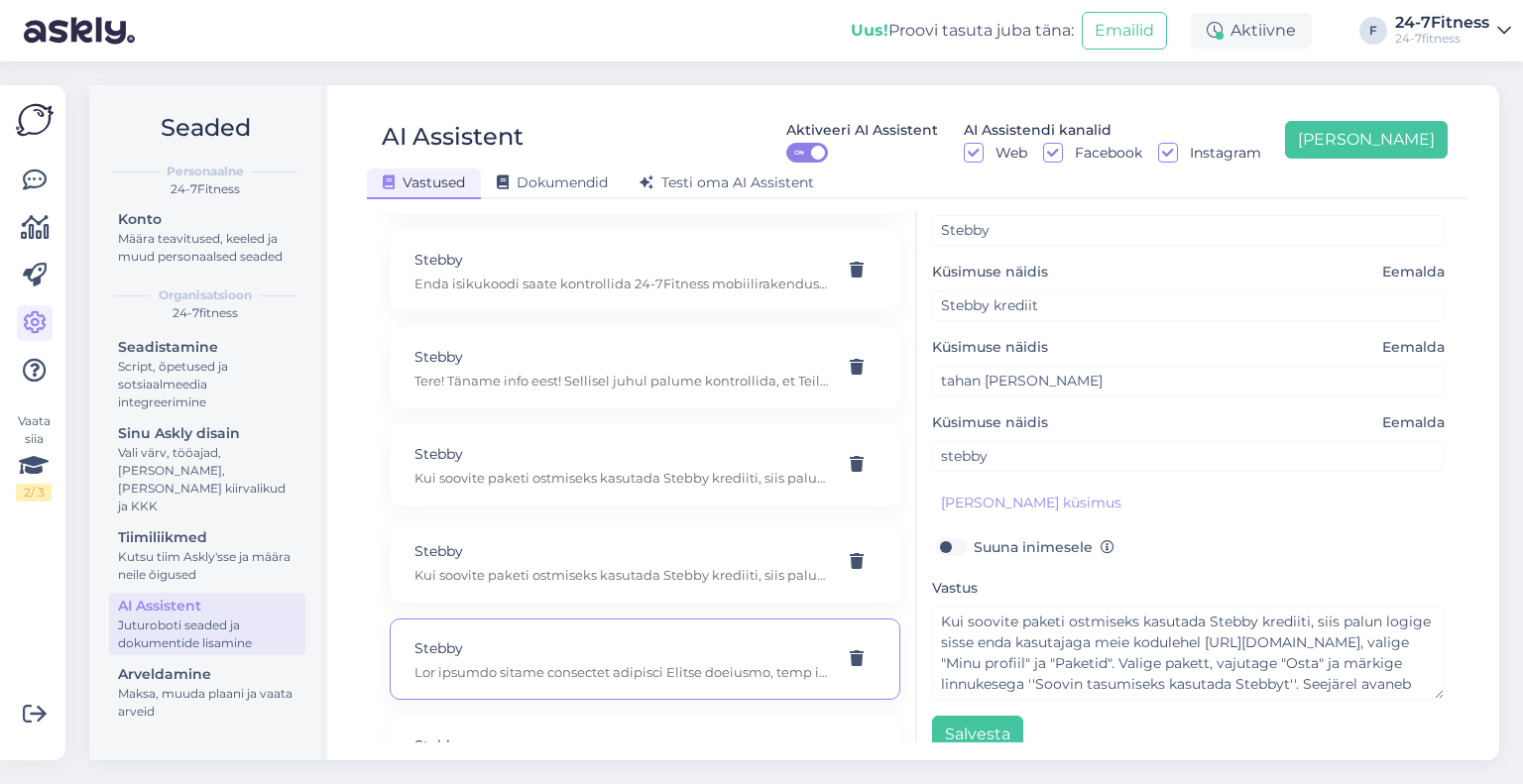 type on "soovin kasutada oma Stebby kontol olevat raha, et tasuda paketti eest siis miks ta ikkagi näitab et pean ise maksma kogu arve?" 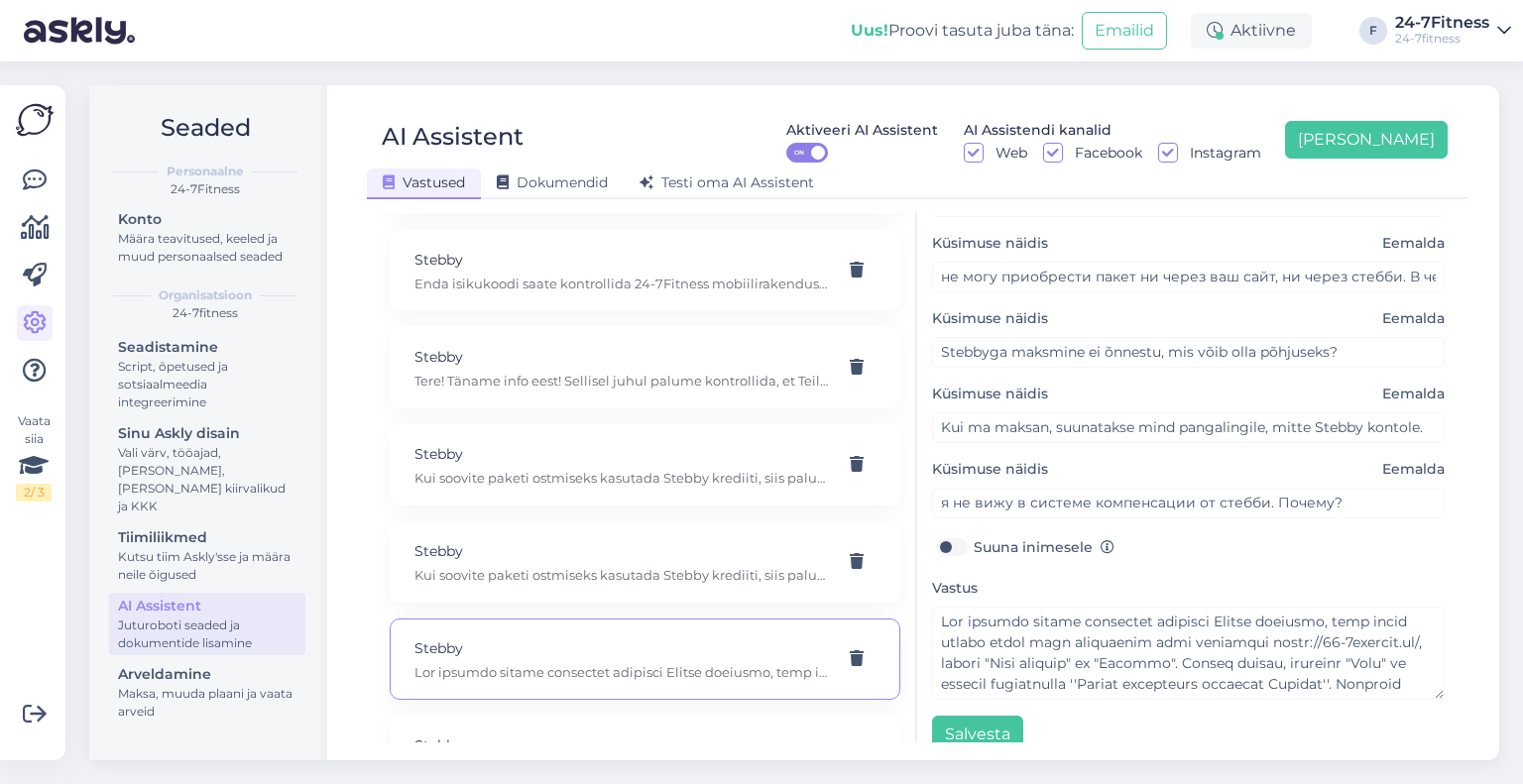 scroll, scrollTop: 595, scrollLeft: 0, axis: vertical 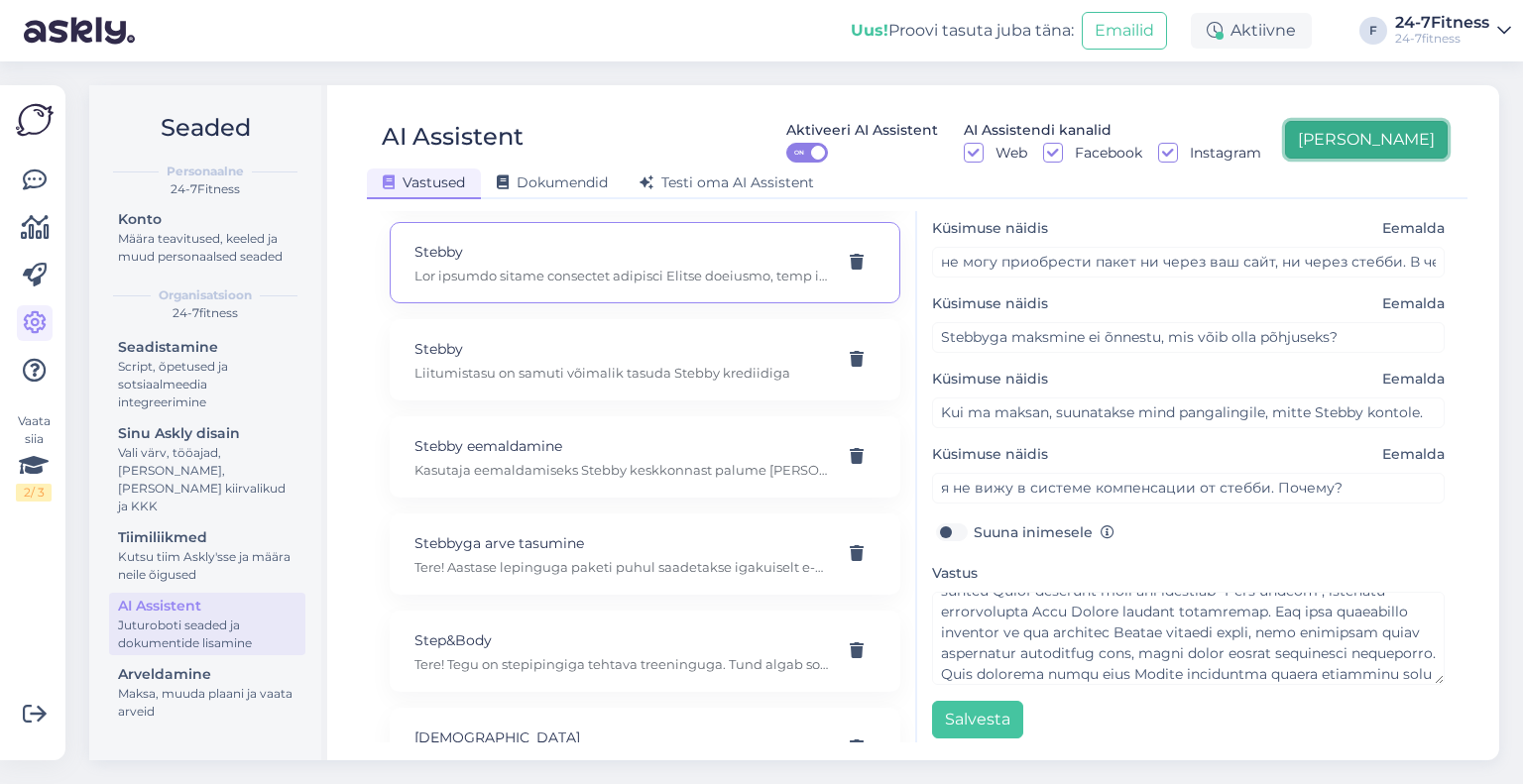 click on "Lisa uus" at bounding box center [1366, 140] 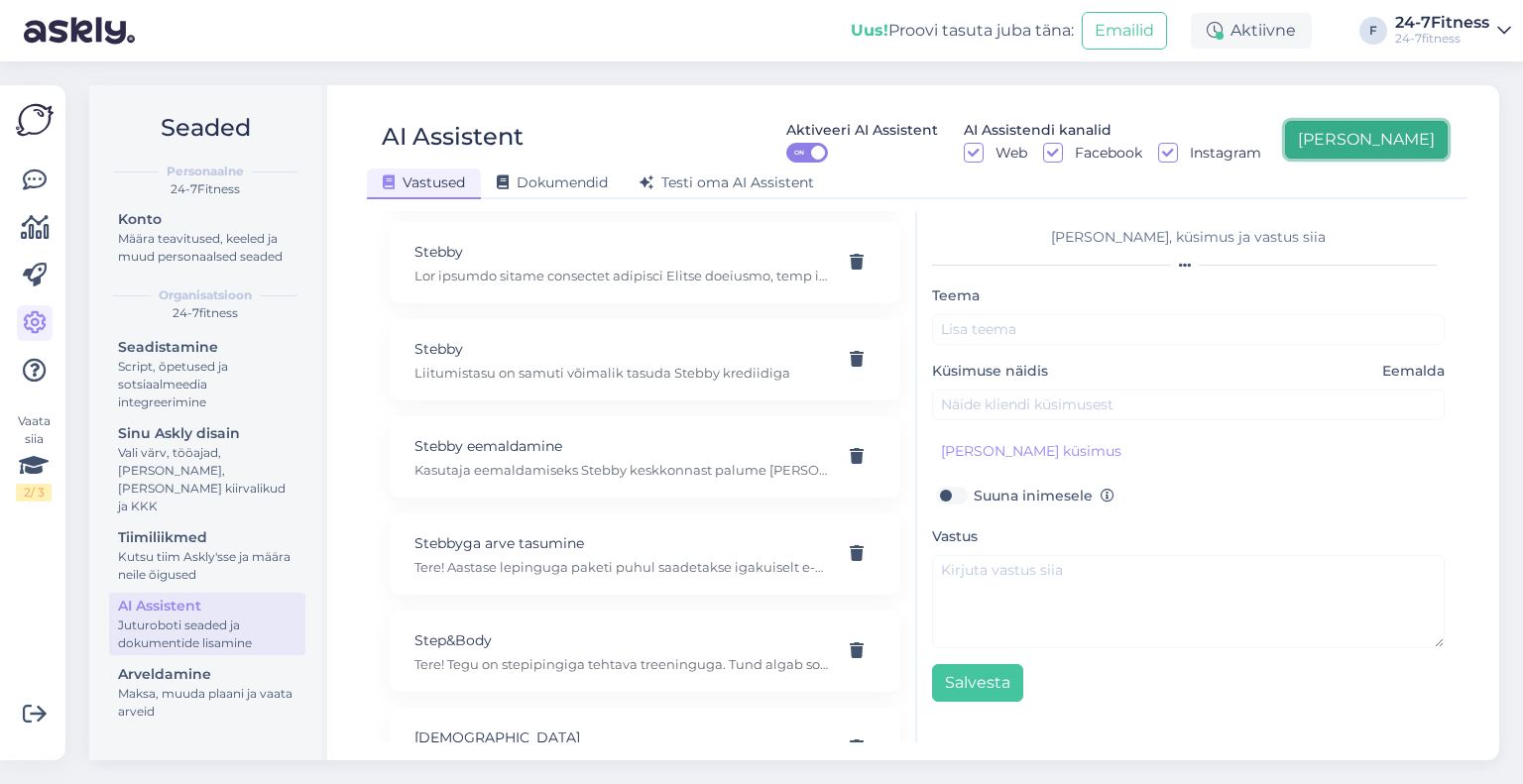 scroll 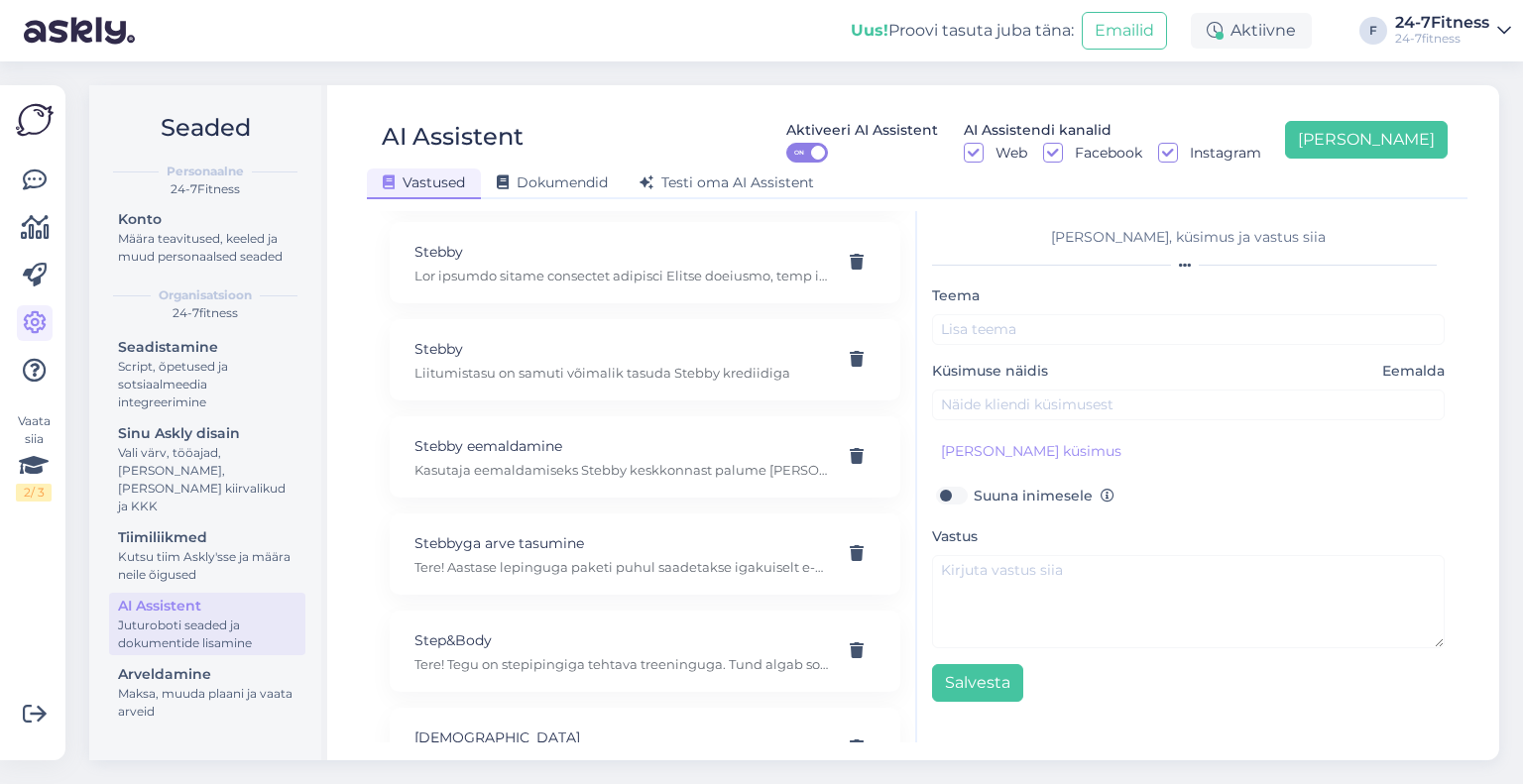 click on "Teema" at bounding box center (1188, 314) 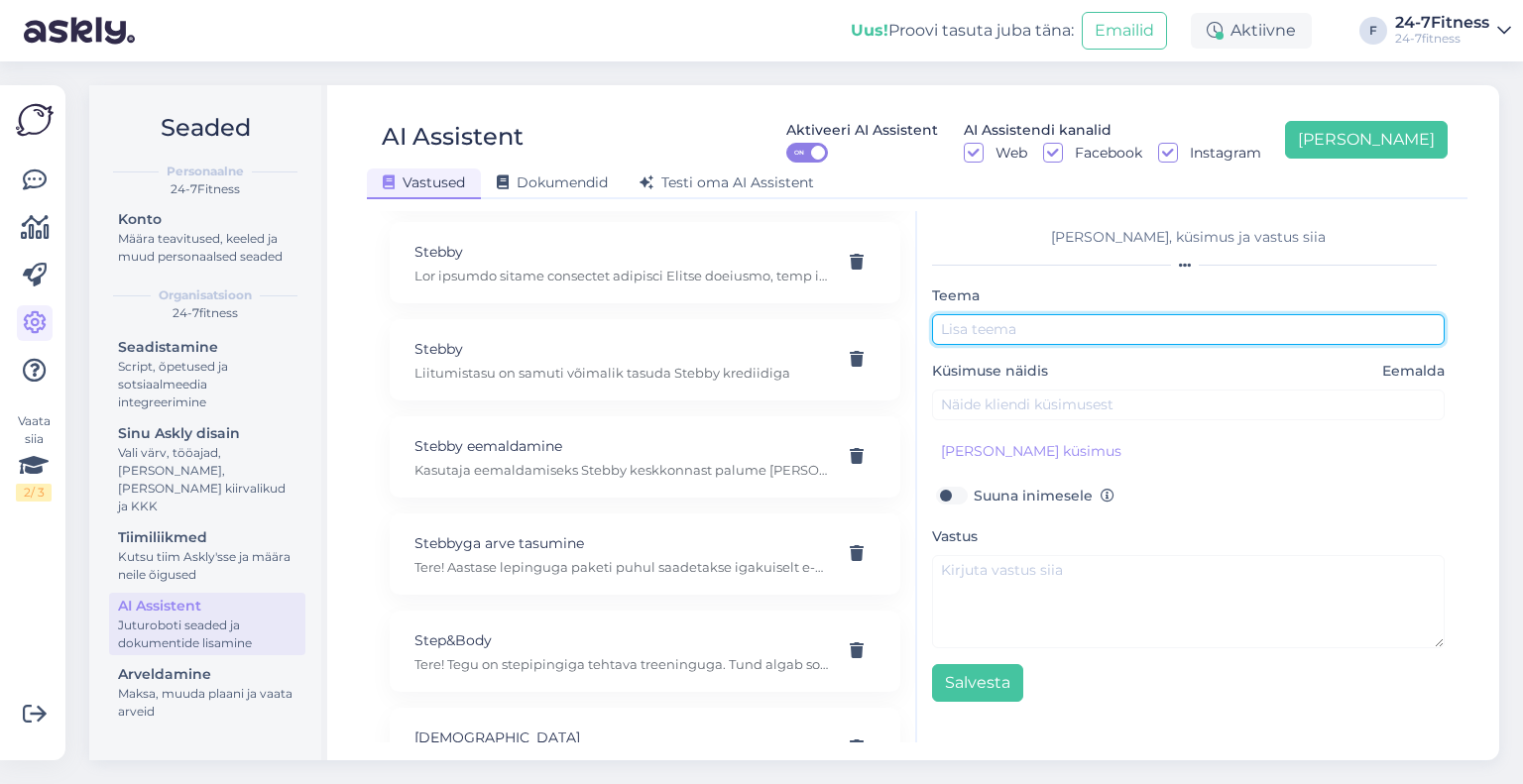 click at bounding box center (1188, 329) 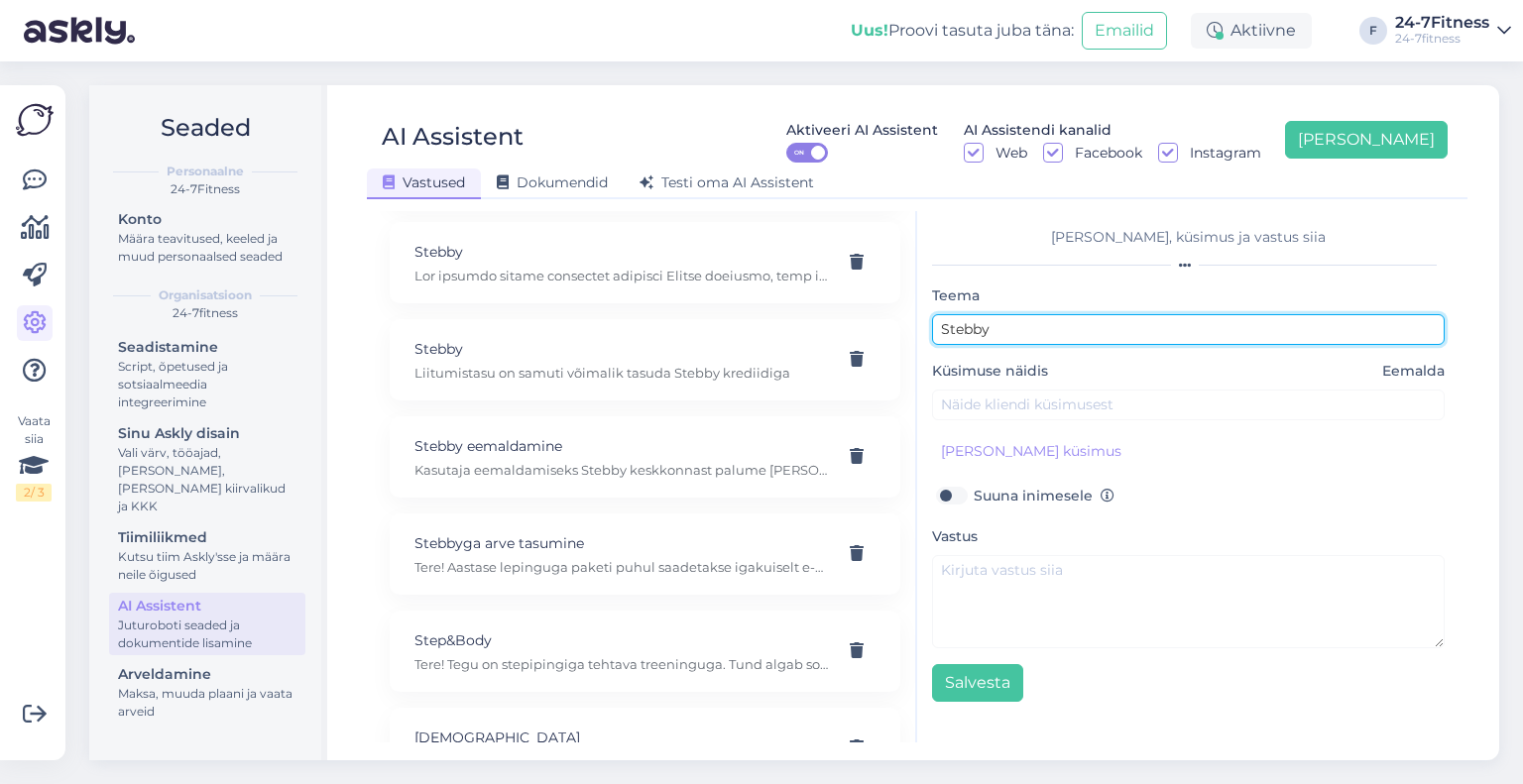 type on "Stebby" 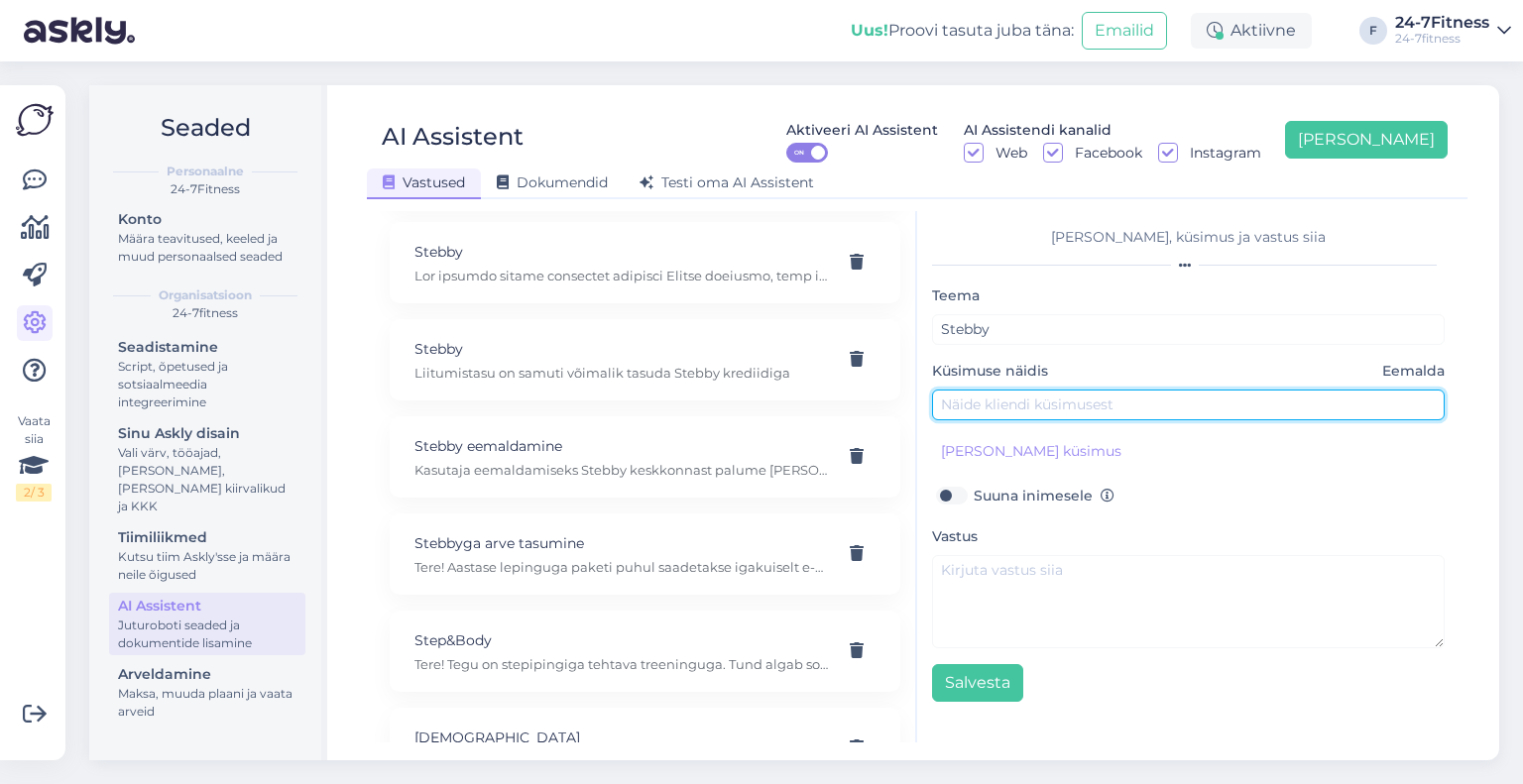 click at bounding box center (1188, 404) 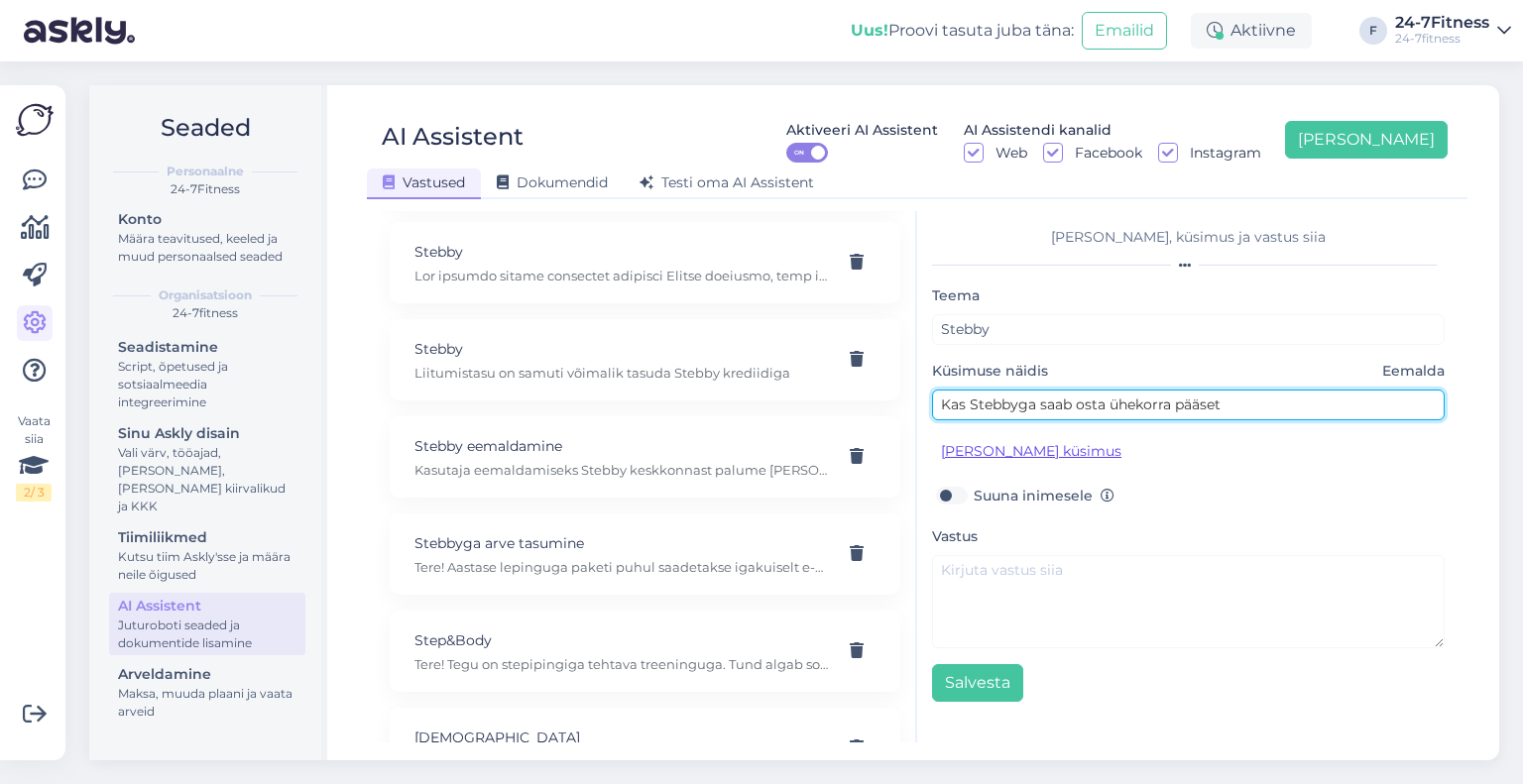 type on "Kas Stebbyga saab osta ühekorra pääset" 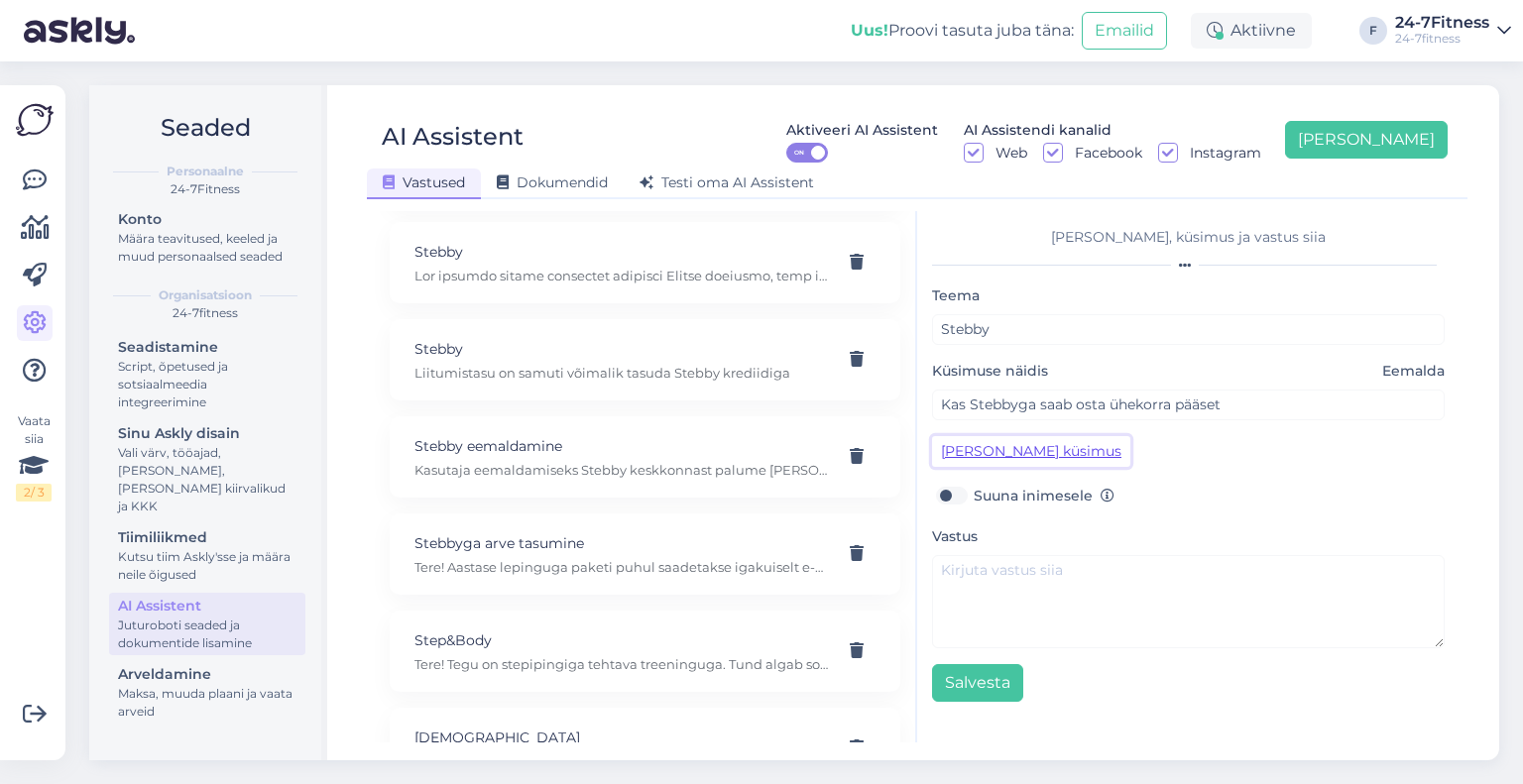 click on "Lisa kliendi küsimus" at bounding box center [1031, 451] 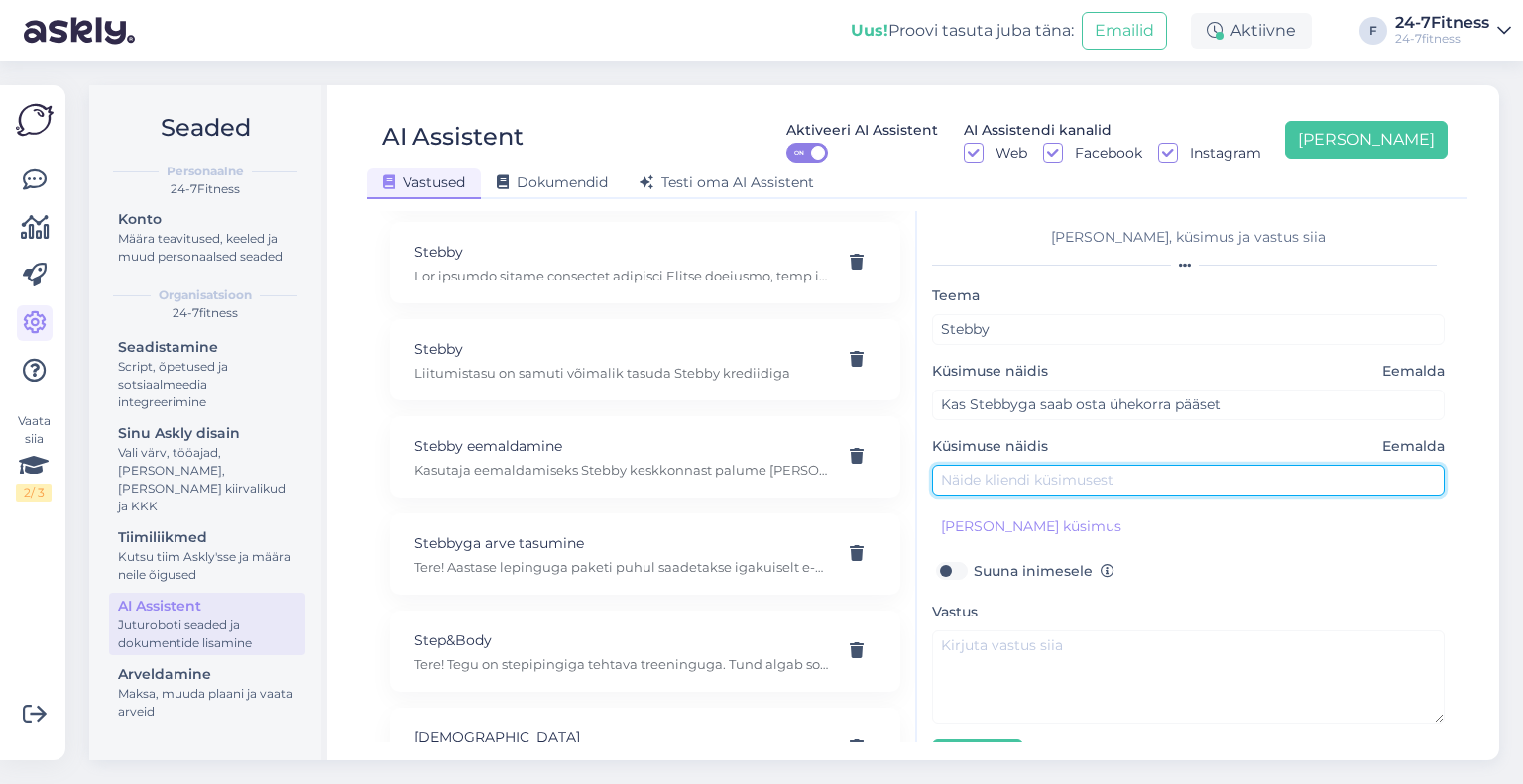 click at bounding box center (1188, 480) 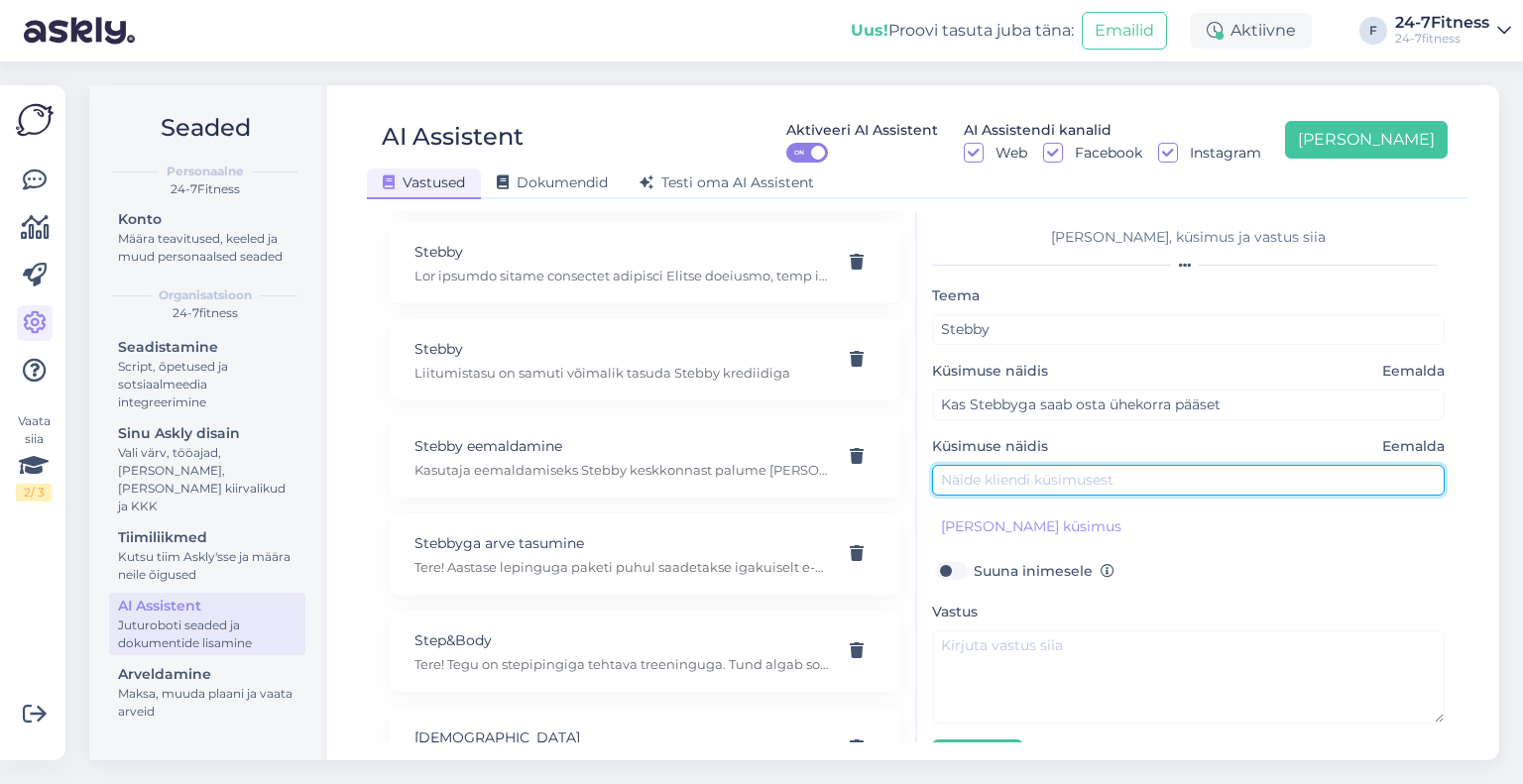 type on "S" 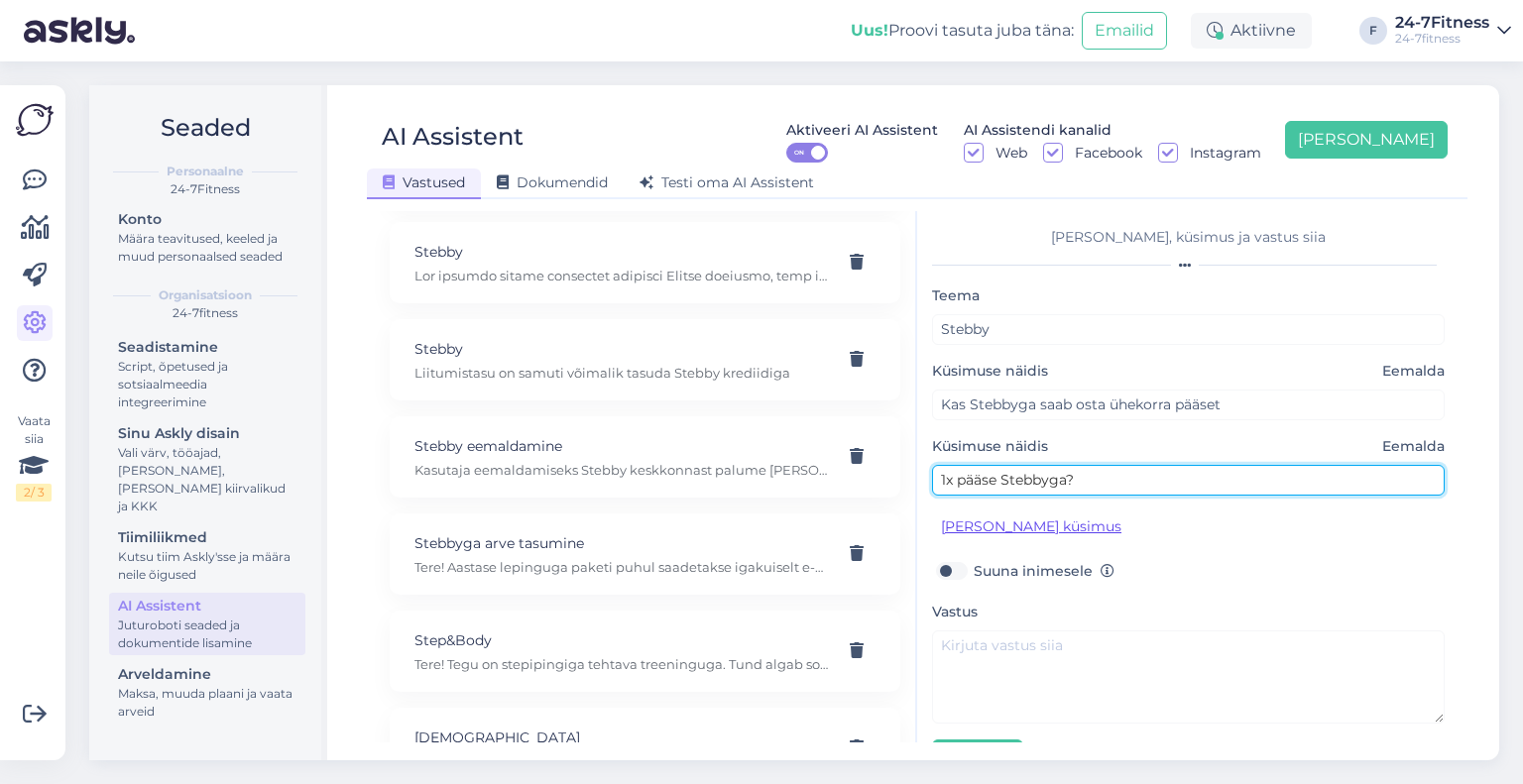 type on "1x pääse Stebbyga?" 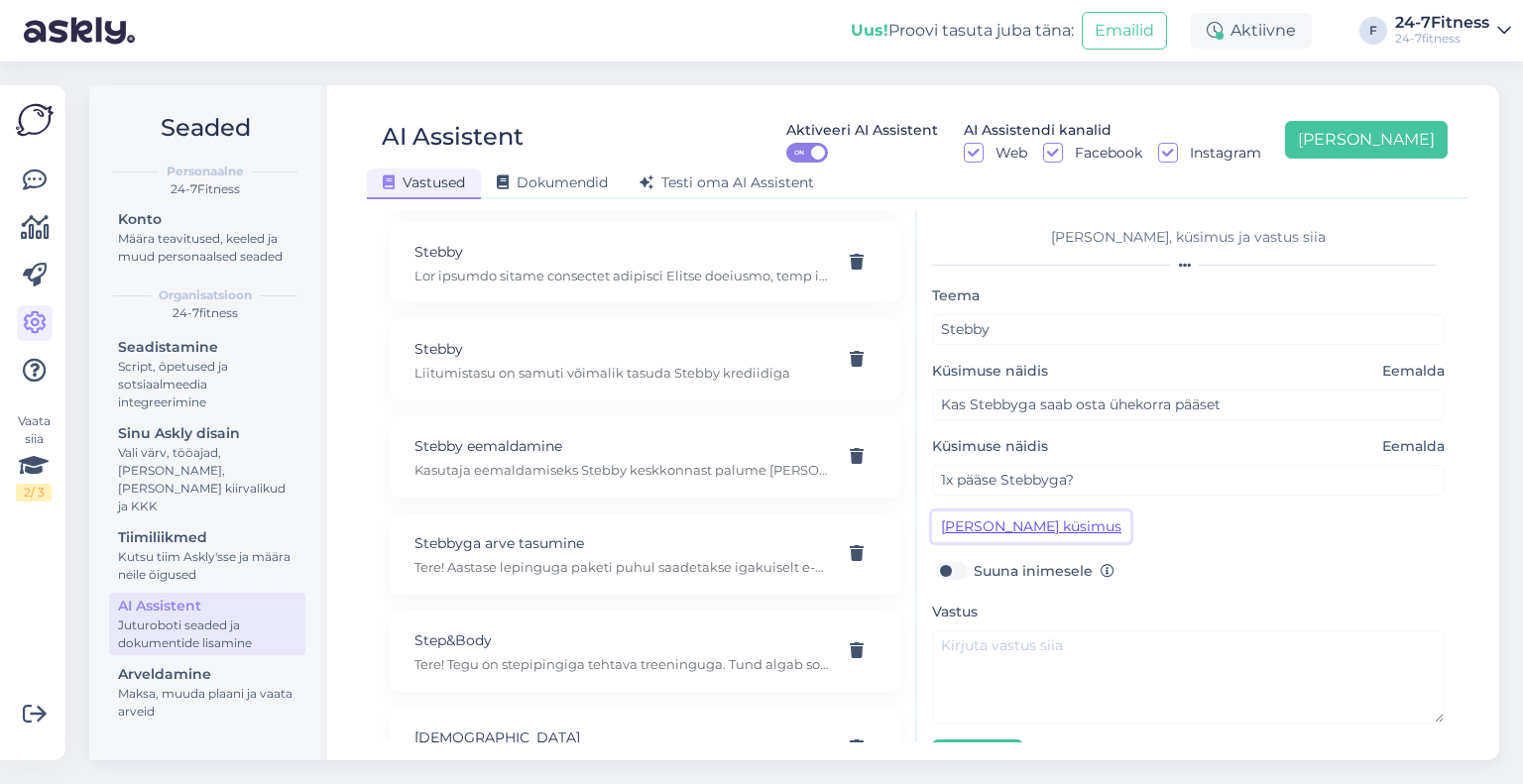 click on "Lisa kliendi küsimus" at bounding box center [1031, 526] 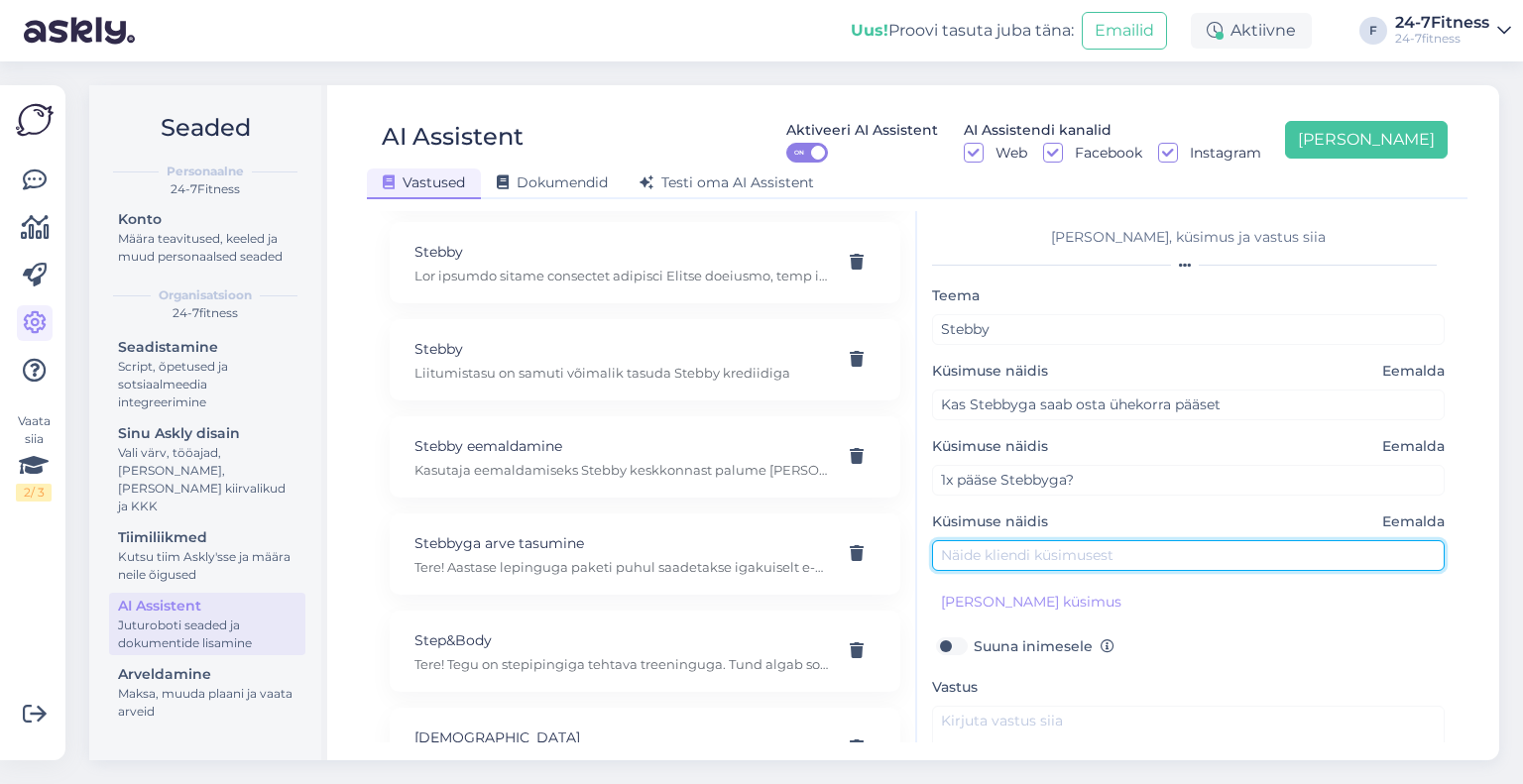 click at bounding box center (1188, 555) 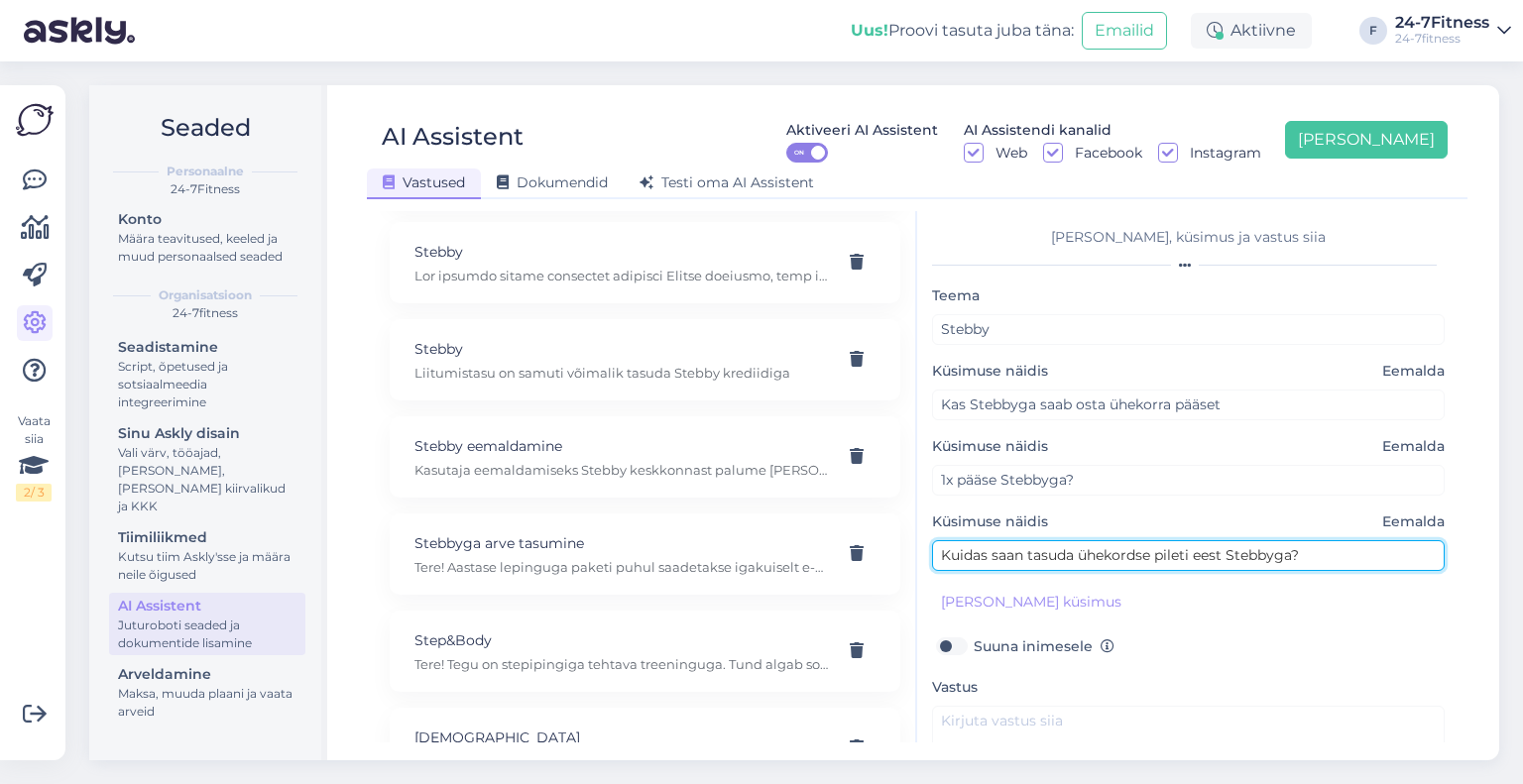 type on "Kuidas saan tasuda ühekordse pileti eest Stebbyga?" 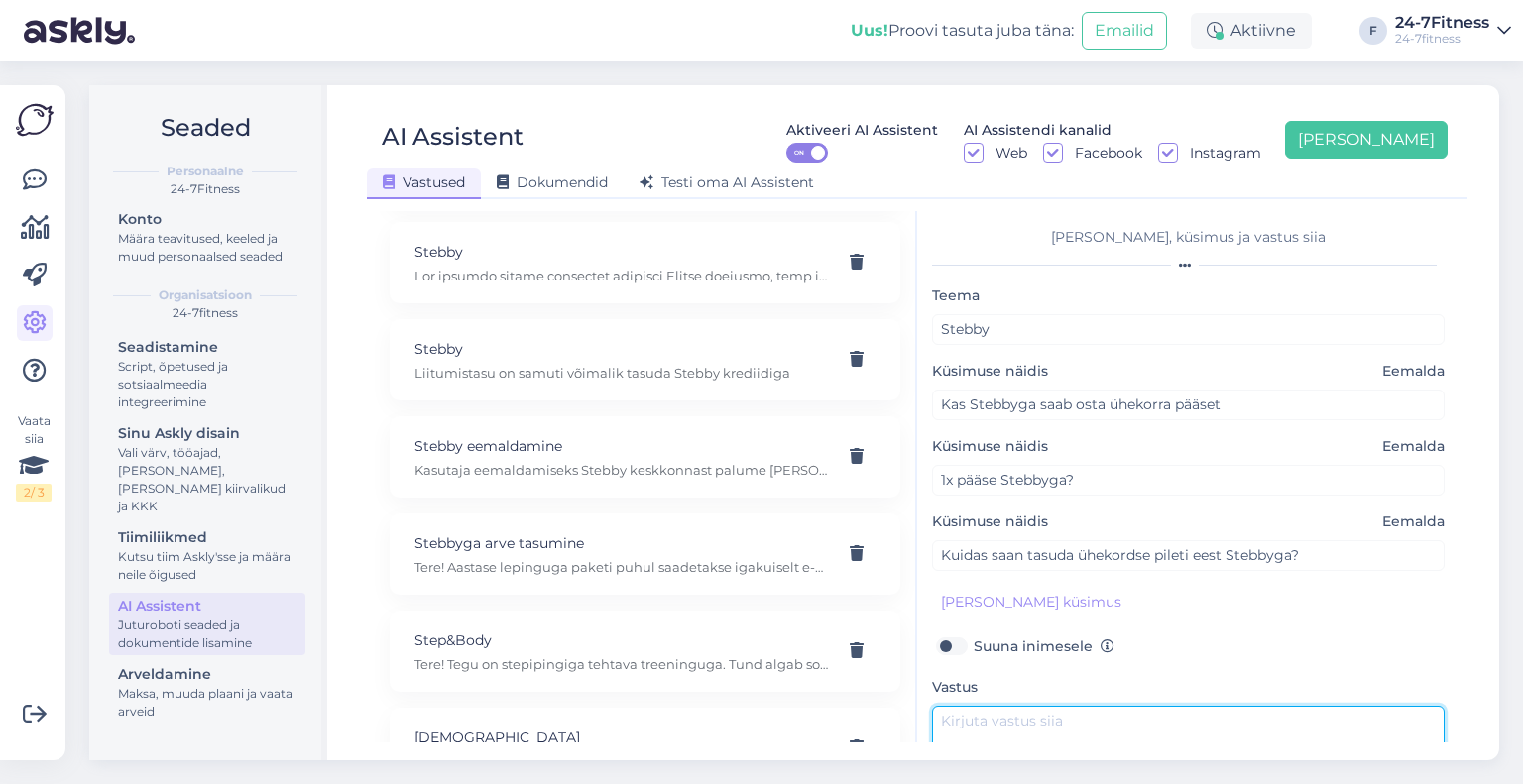 click at bounding box center (1188, 752) 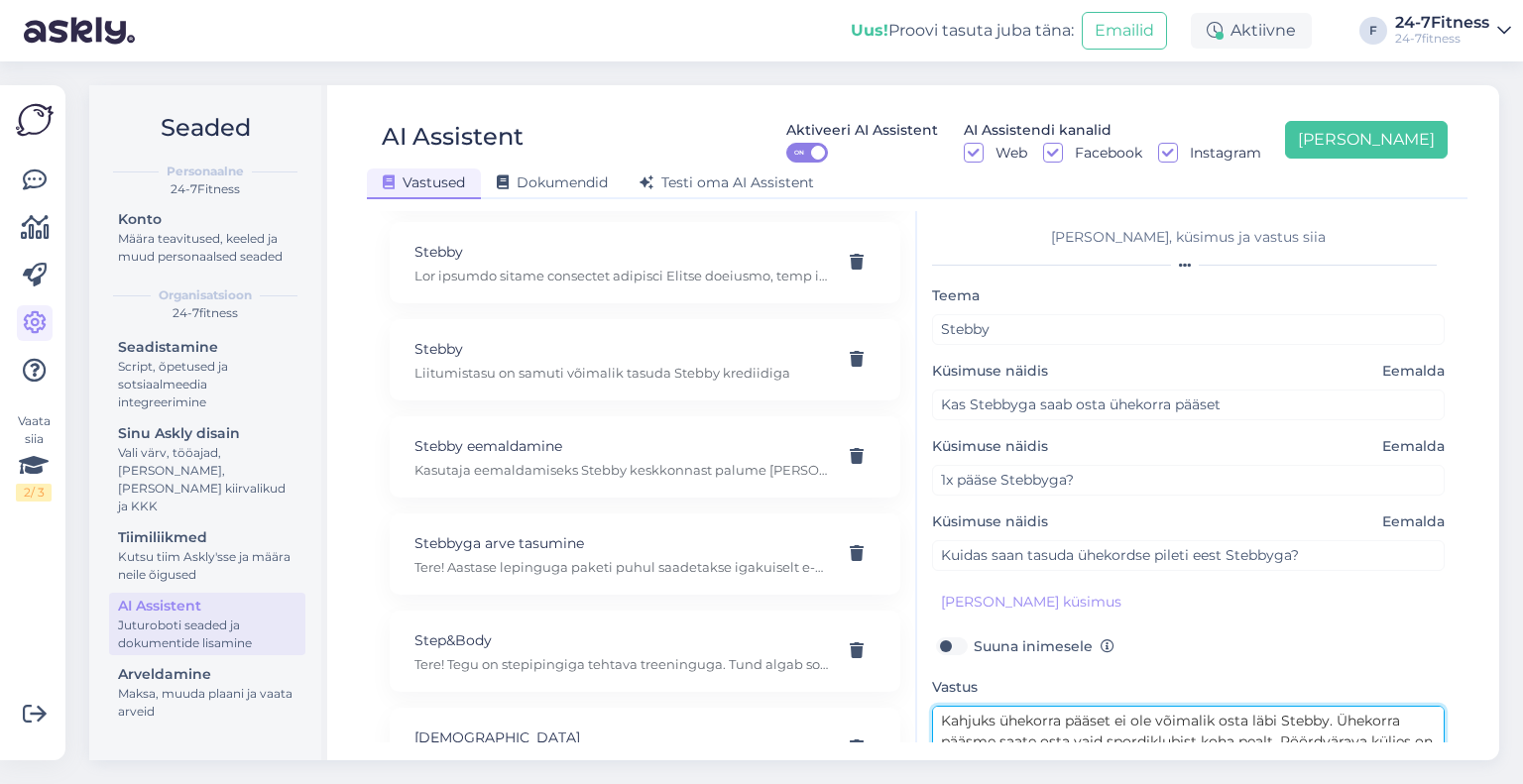 scroll, scrollTop: 119, scrollLeft: 0, axis: vertical 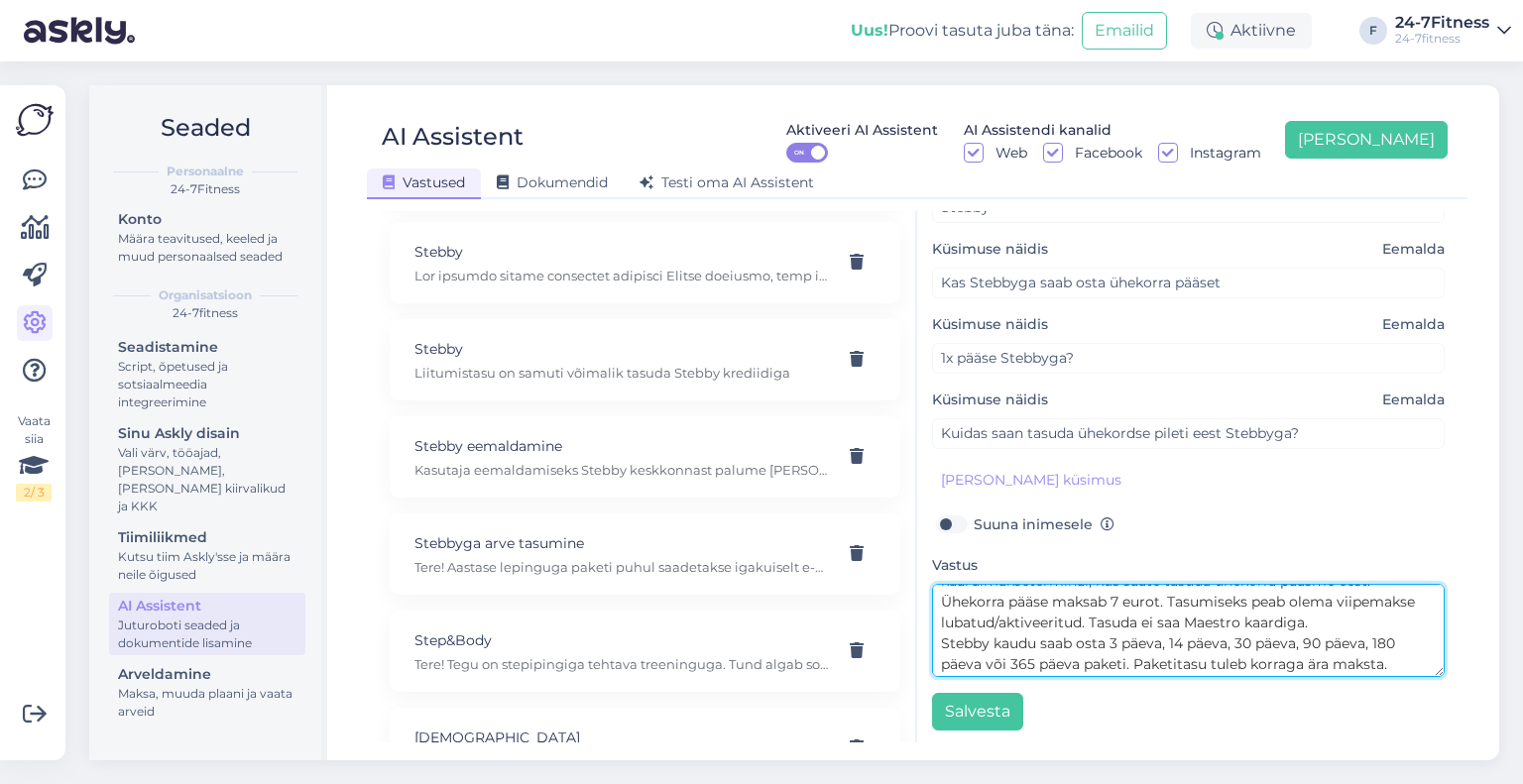 drag, startPoint x: 1397, startPoint y: 622, endPoint x: 1173, endPoint y: 618, distance: 224.0357 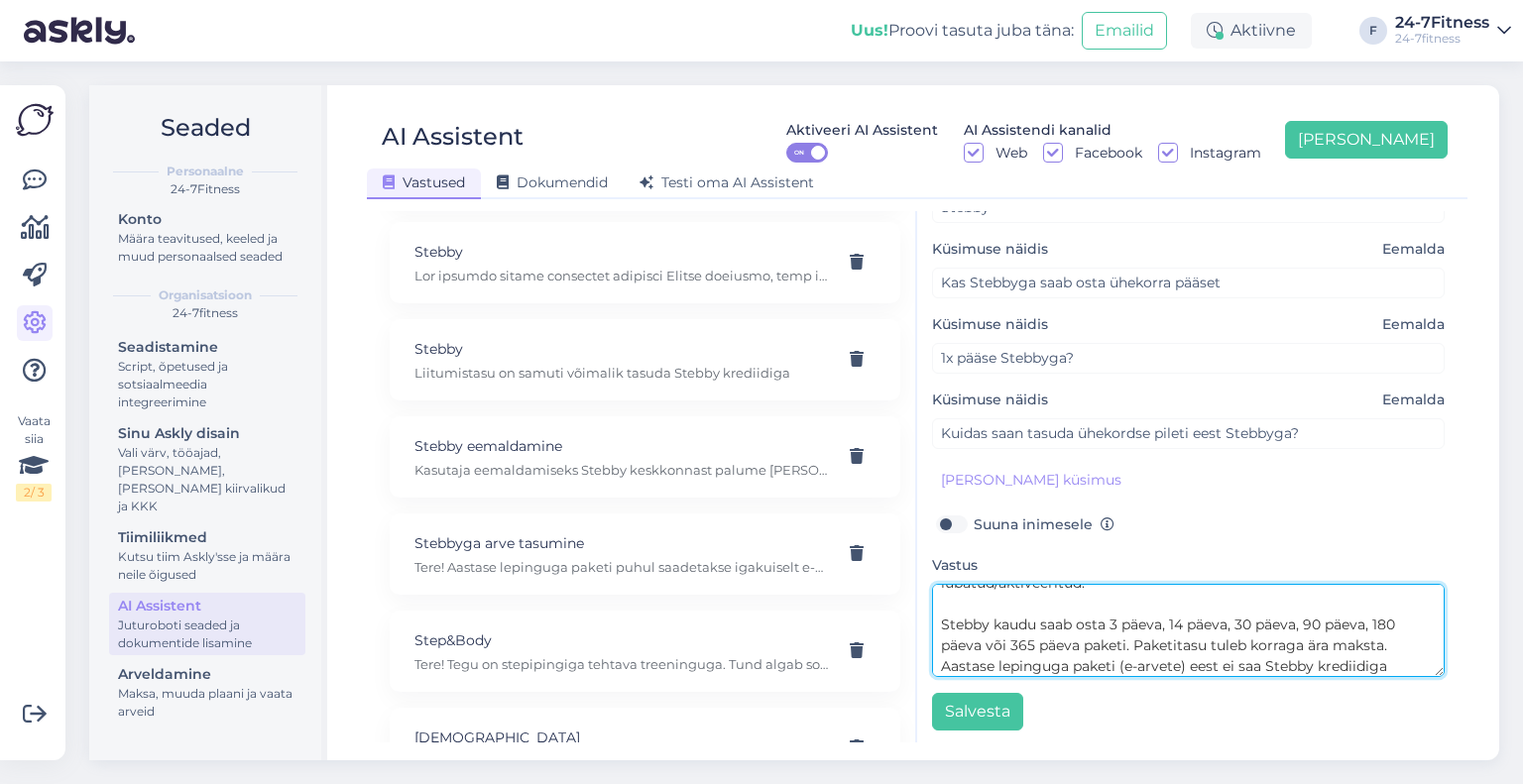 scroll, scrollTop: 0, scrollLeft: 0, axis: both 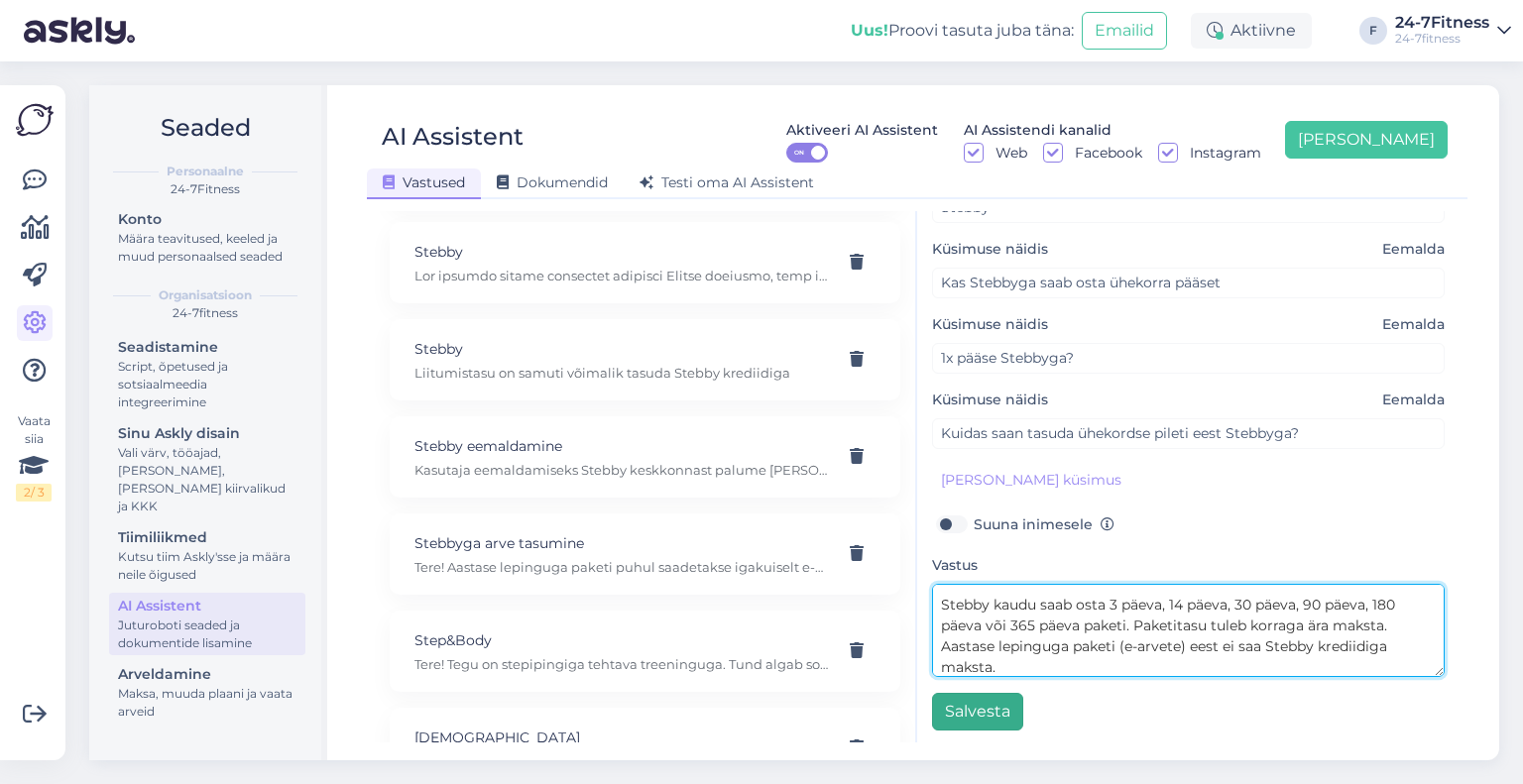 type on "Kahjuks ühekorra pääset ei ole võimalik osta läbi Stebby. Ühekorra pääsme saate osta vaid spordiklubist koha pealt. Pöördvärava küljes on kaardimakseterminal, kus saate tasuda ühekorra pääsme eest. Ühekorra pääse maksab 7 eurot. Tasumiseks peab olema viipemakse lubatud/aktiveeritud.
Stebby kaudu saab osta 3 päeva, 14 päeva, 30 päeva, 90 päeva, 180 päeva või 365 päeva paketi. Paketitasu tuleb korraga ära maksta. Aastase lepinguga paketi (e-arvete) eest ei saa Stebby krediidiga maksta." 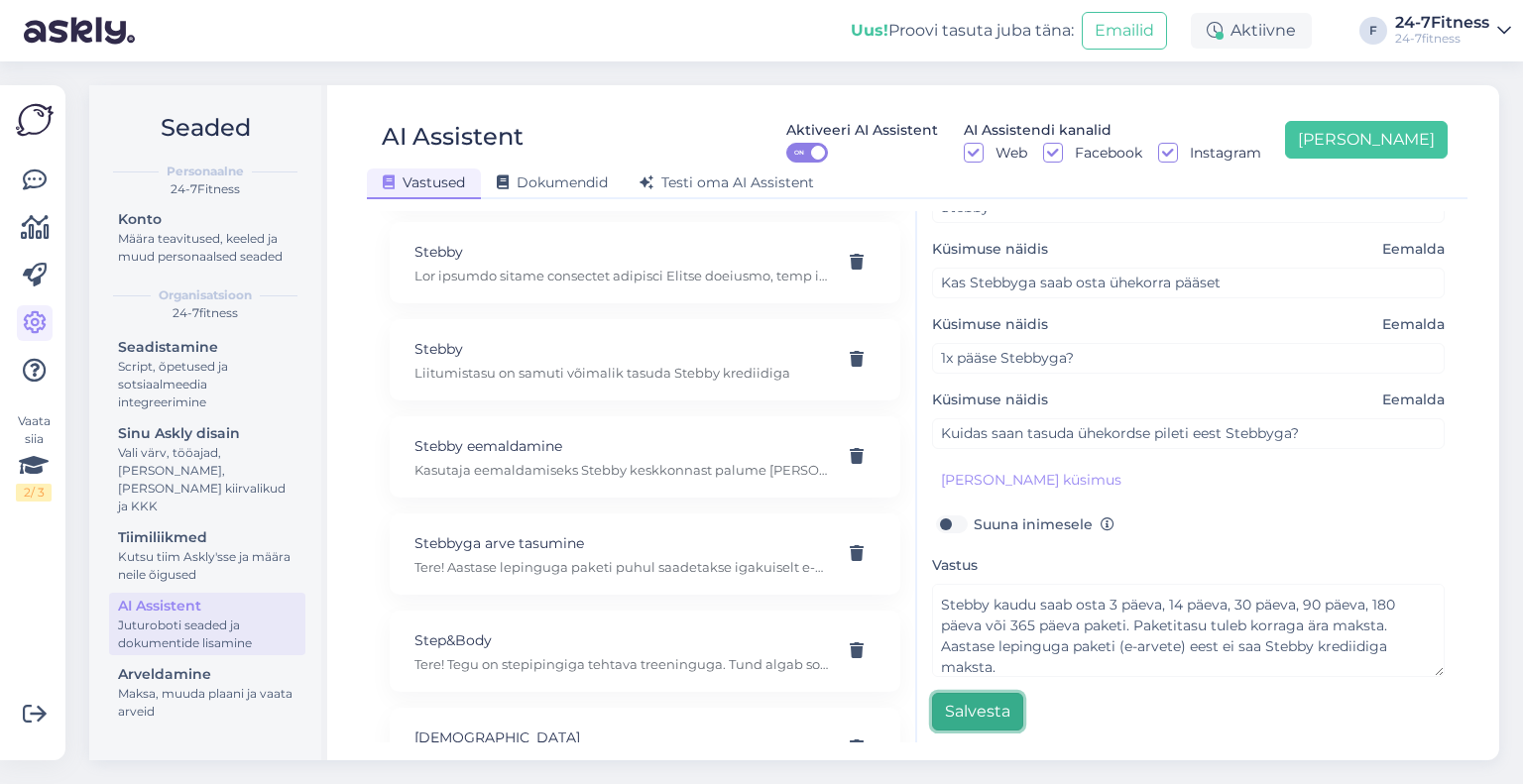 click on "Salvesta" at bounding box center [978, 712] 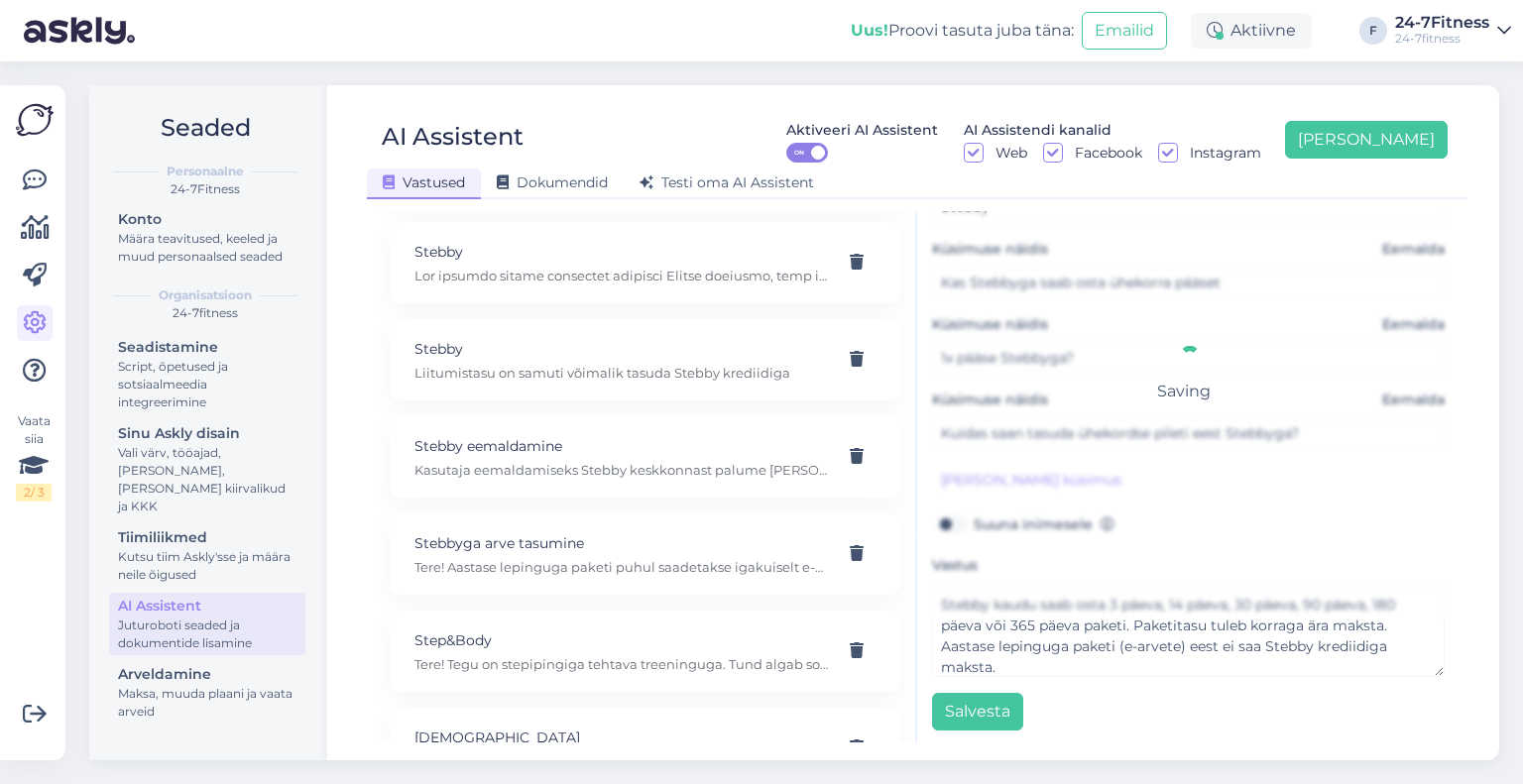 scroll, scrollTop: 0, scrollLeft: 0, axis: both 